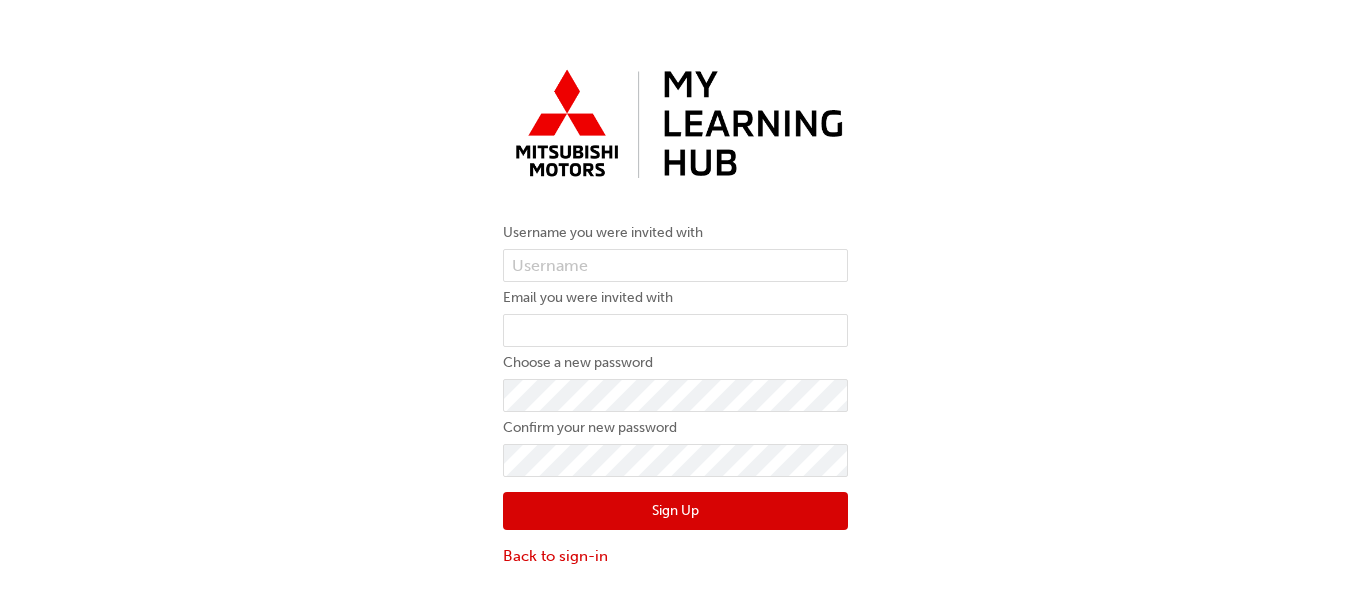 scroll, scrollTop: 0, scrollLeft: 0, axis: both 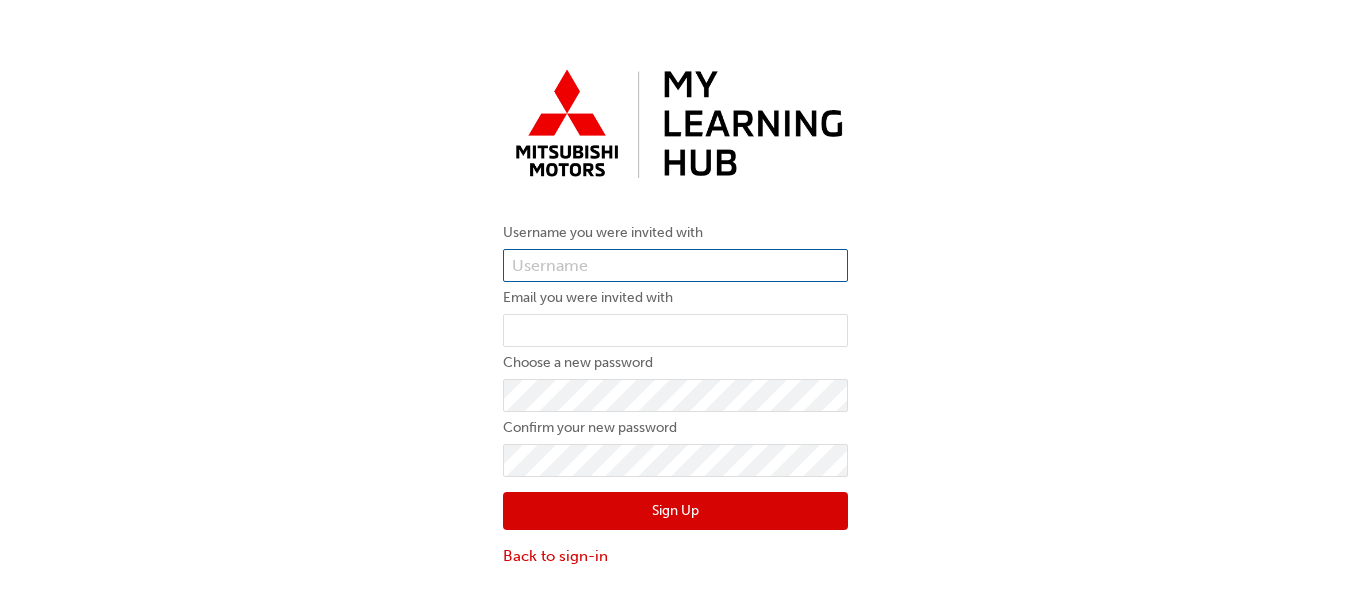 drag, startPoint x: 655, startPoint y: 247, endPoint x: 646, endPoint y: 257, distance: 13.453624 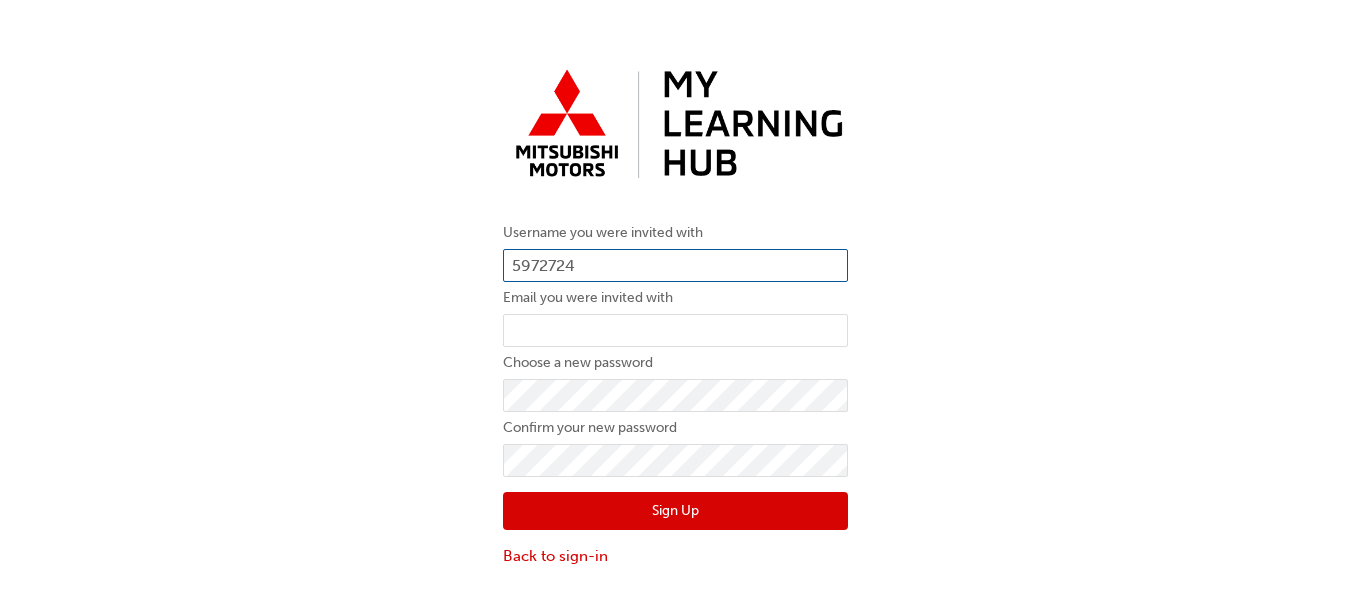 type on "5972724" 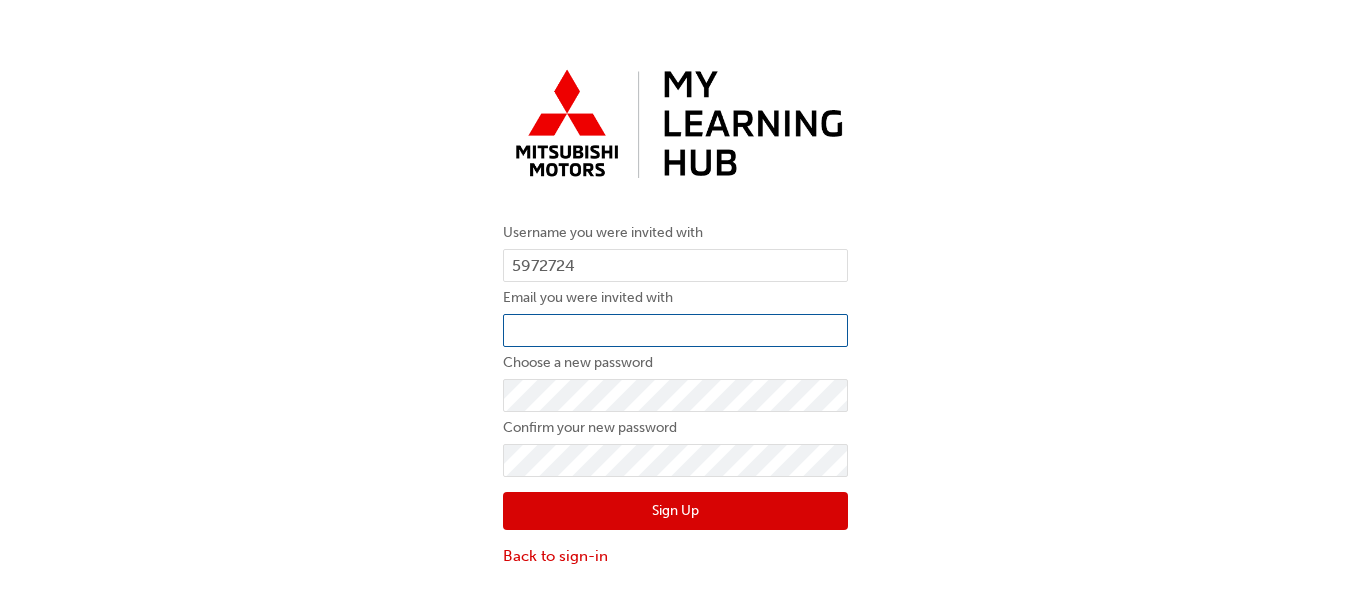 click at bounding box center [675, 331] 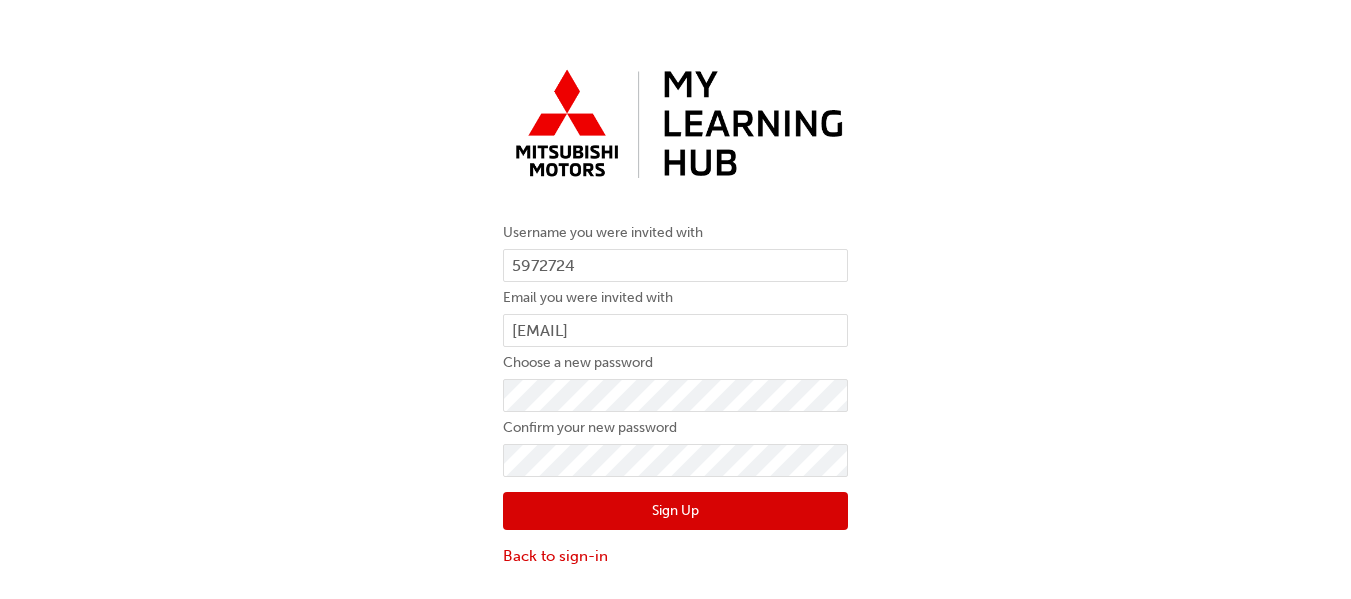 click on "Choose a new password" at bounding box center (675, 363) 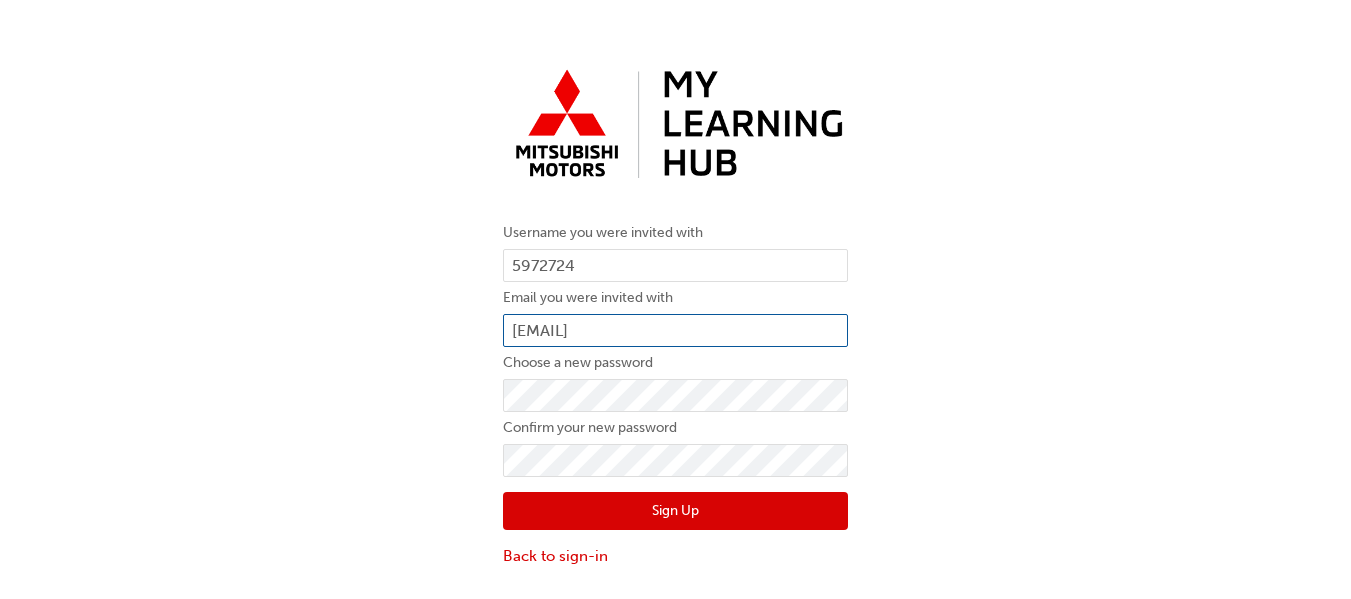 drag, startPoint x: 790, startPoint y: 314, endPoint x: 808, endPoint y: 352, distance: 42.047592 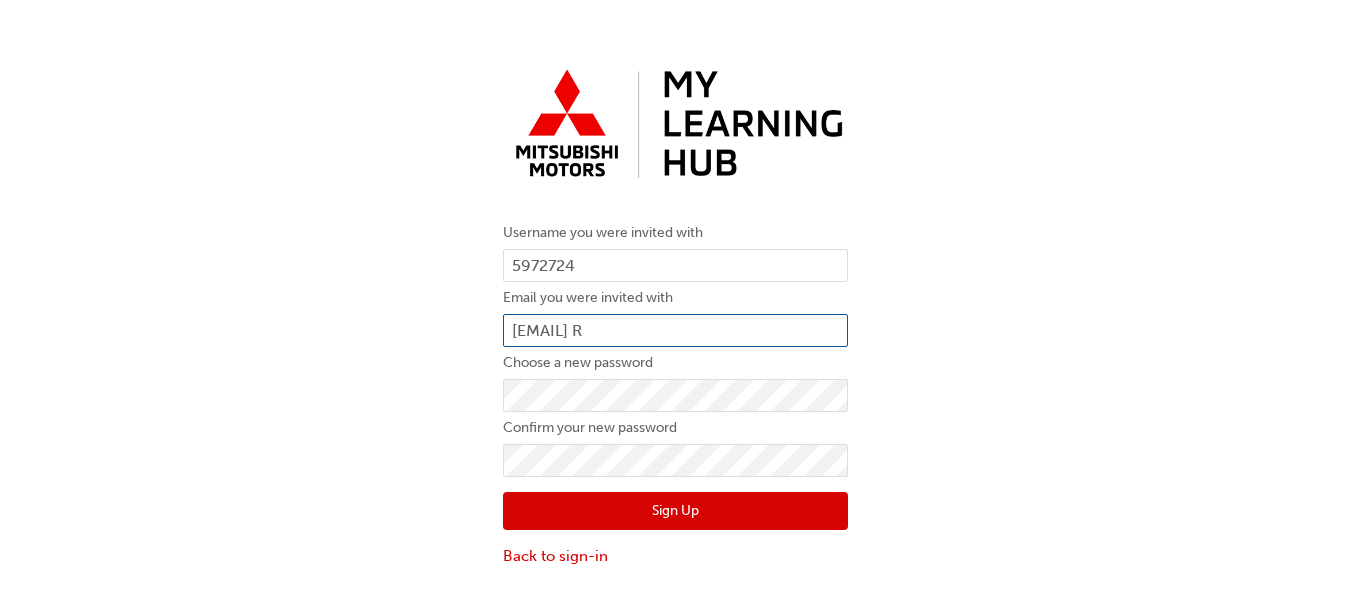 click on "[EMAIL] R" at bounding box center [675, 331] 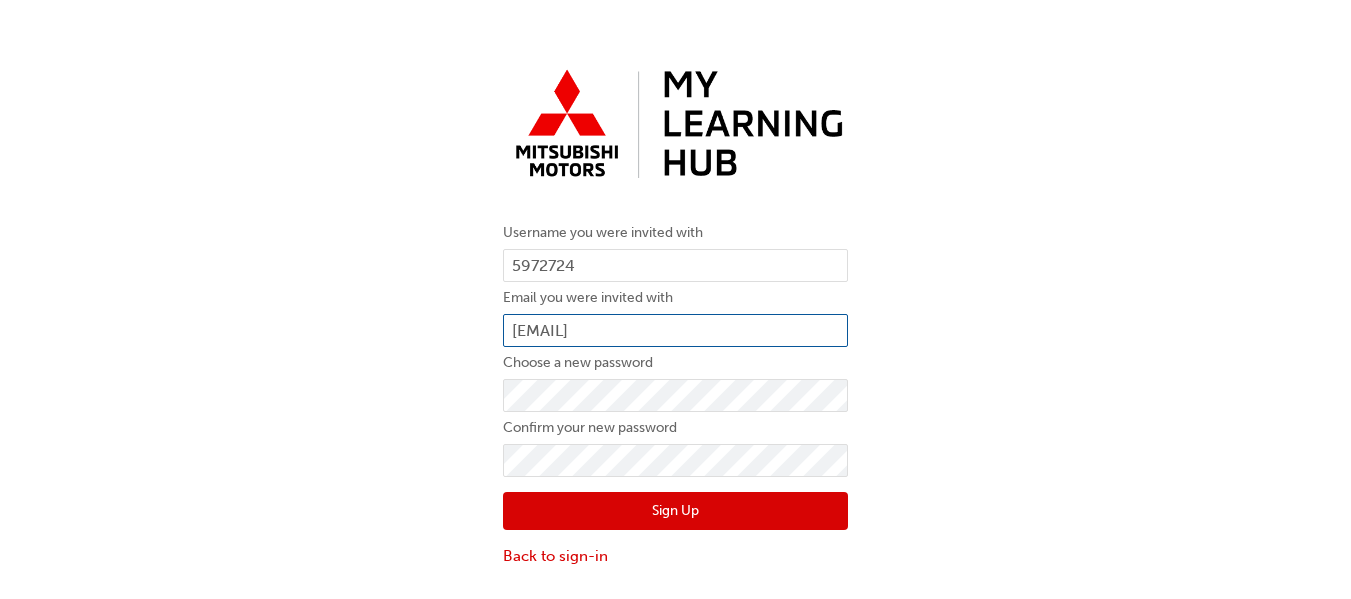 type on "[EMAIL]" 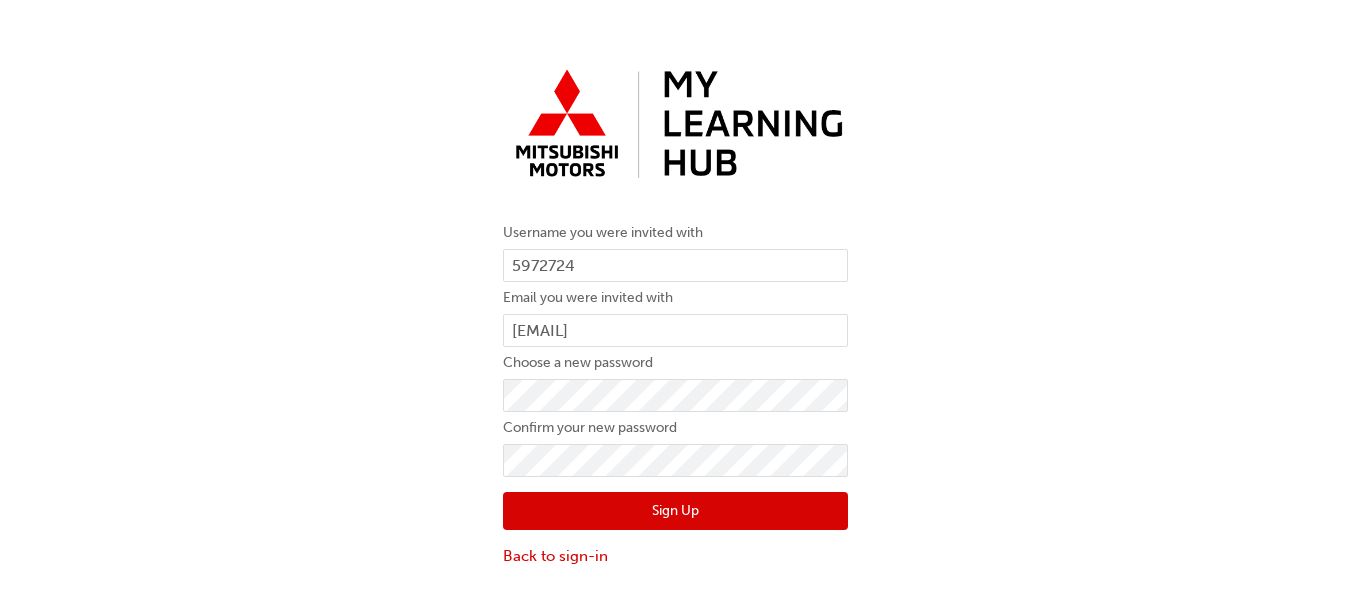 click on "Sign Up" at bounding box center [675, 511] 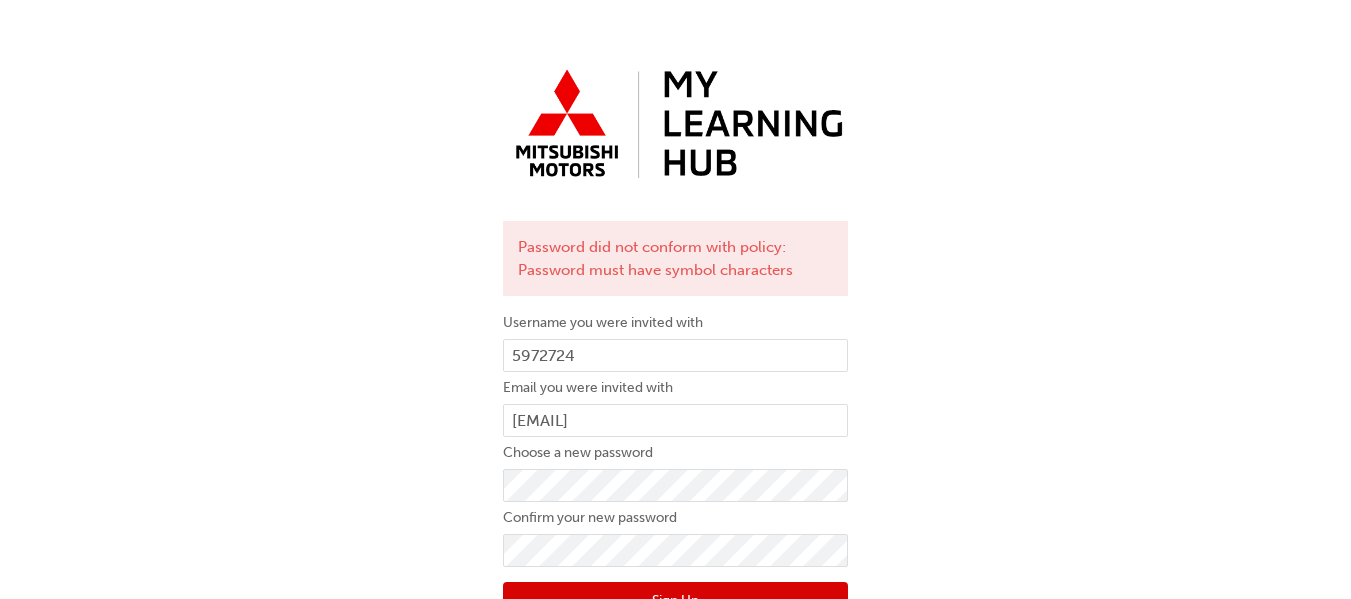 click on "Password did not conform with policy: Password must have symbol characters Username [USERNAME] Email you were invited with [EMAIL] Choose a new password Confirm your new password Sign Up Back to sign-in" at bounding box center [675, 358] 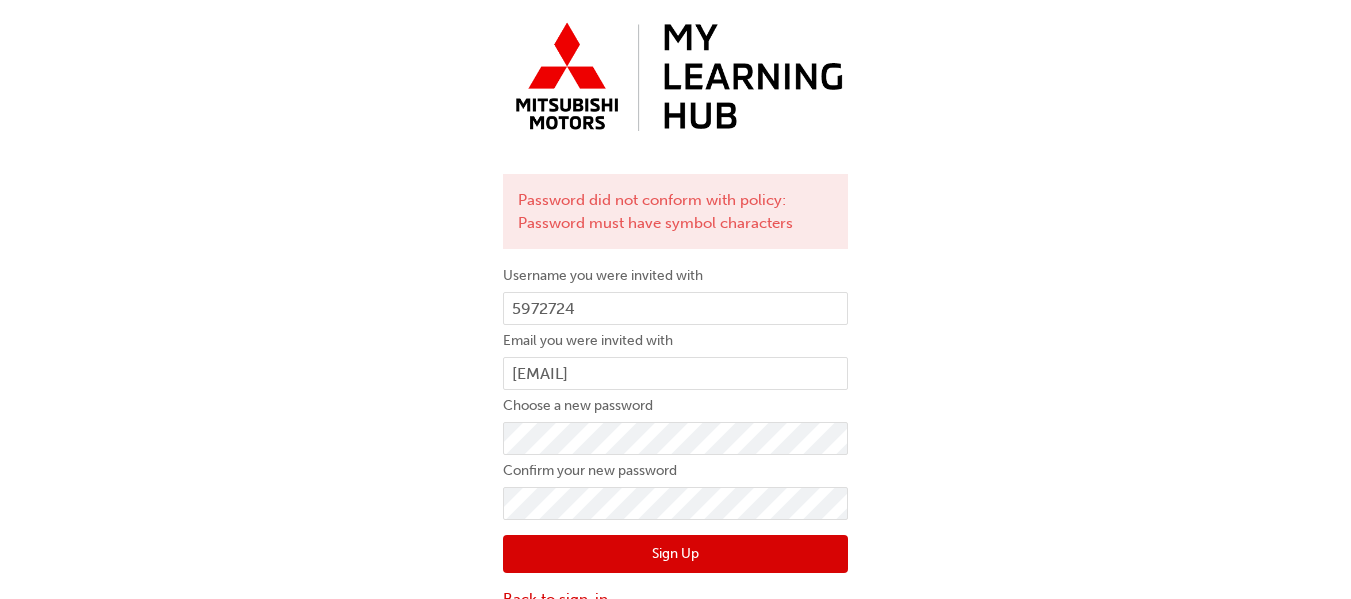 scroll, scrollTop: 73, scrollLeft: 0, axis: vertical 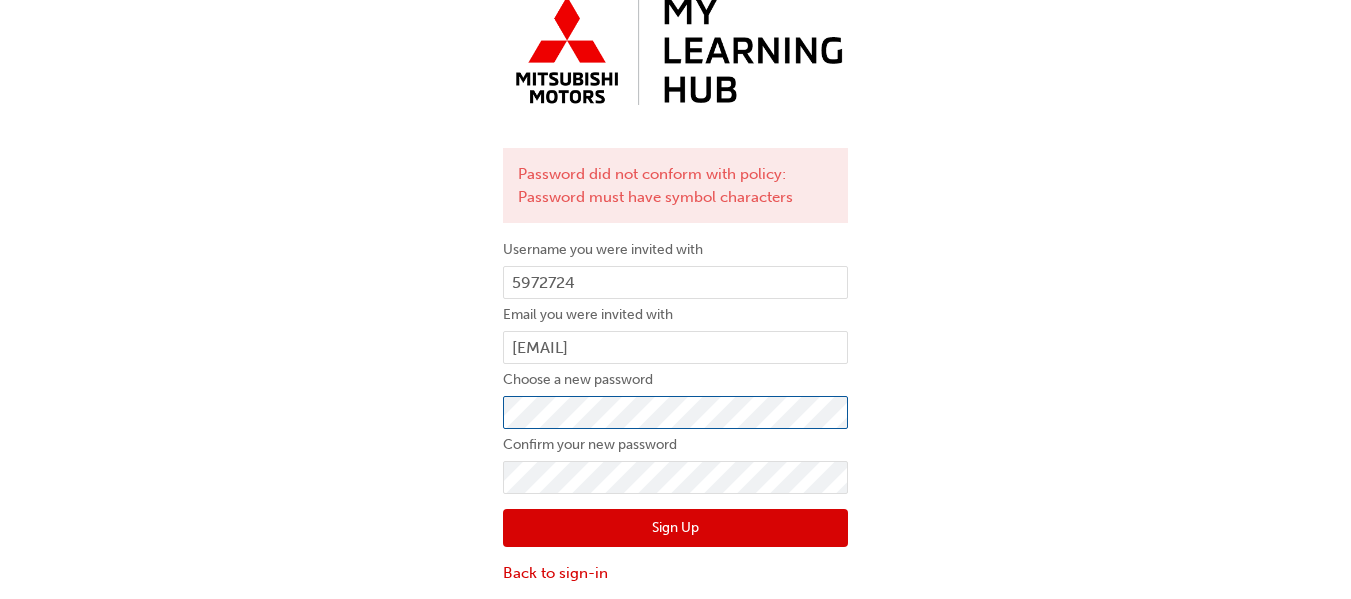 click on "Password did not conform with policy: Password must have symbol characters Username [USERNAME] Email you were invited with [EMAIL] Choose a new password Confirm your new password Sign Up Back to sign-in" at bounding box center [675, 285] 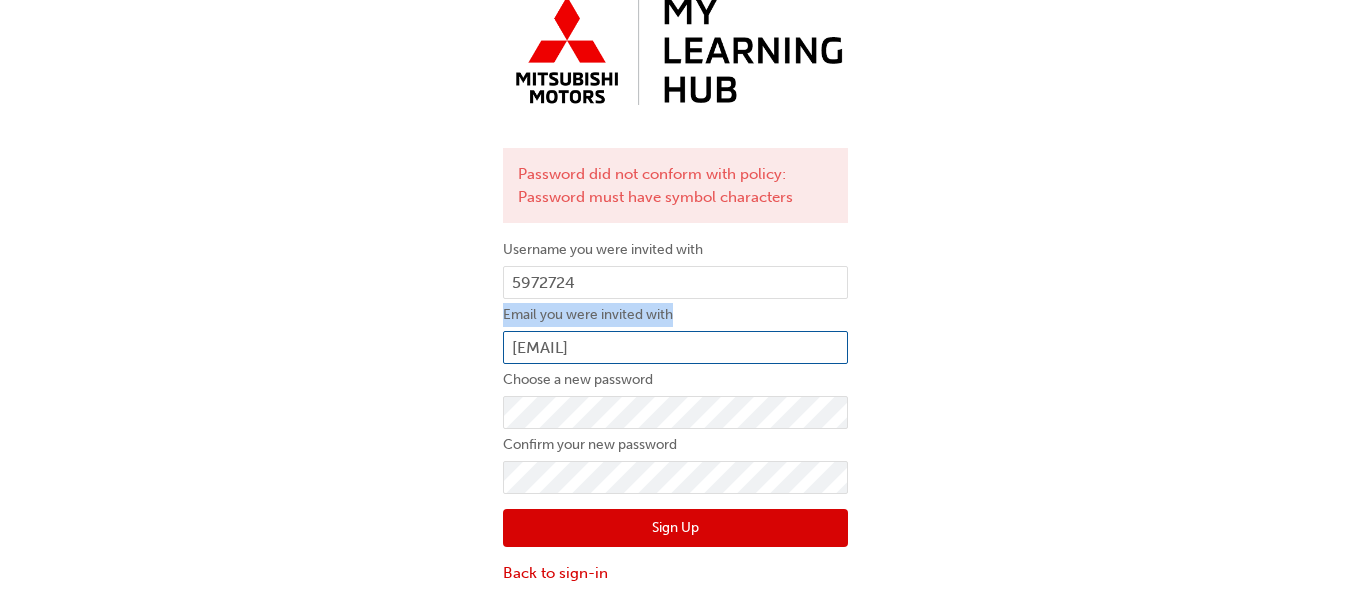 click on "Username you were invited with 5972724 Email you were invited with juan.bonilla@brightonauto.com.au Choose a new password Confirm your new password Sign Up Back to sign-in" at bounding box center (675, 411) 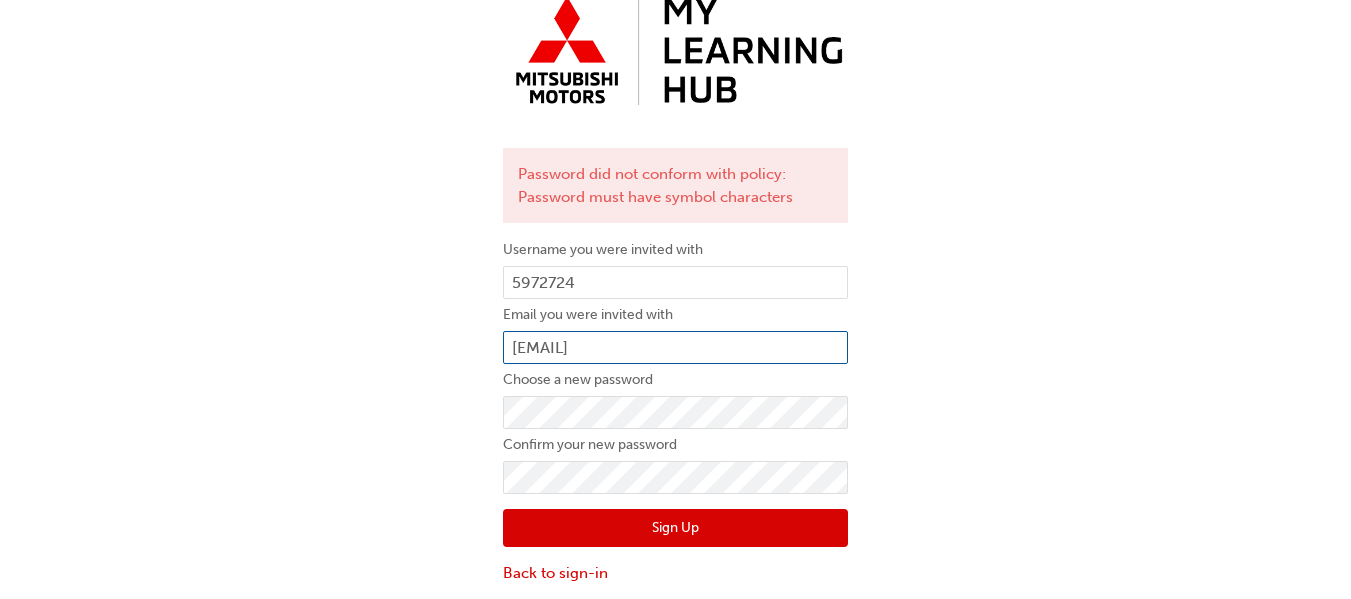 click on "juan.bonilla@brightonauto.com.au" at bounding box center [675, 348] 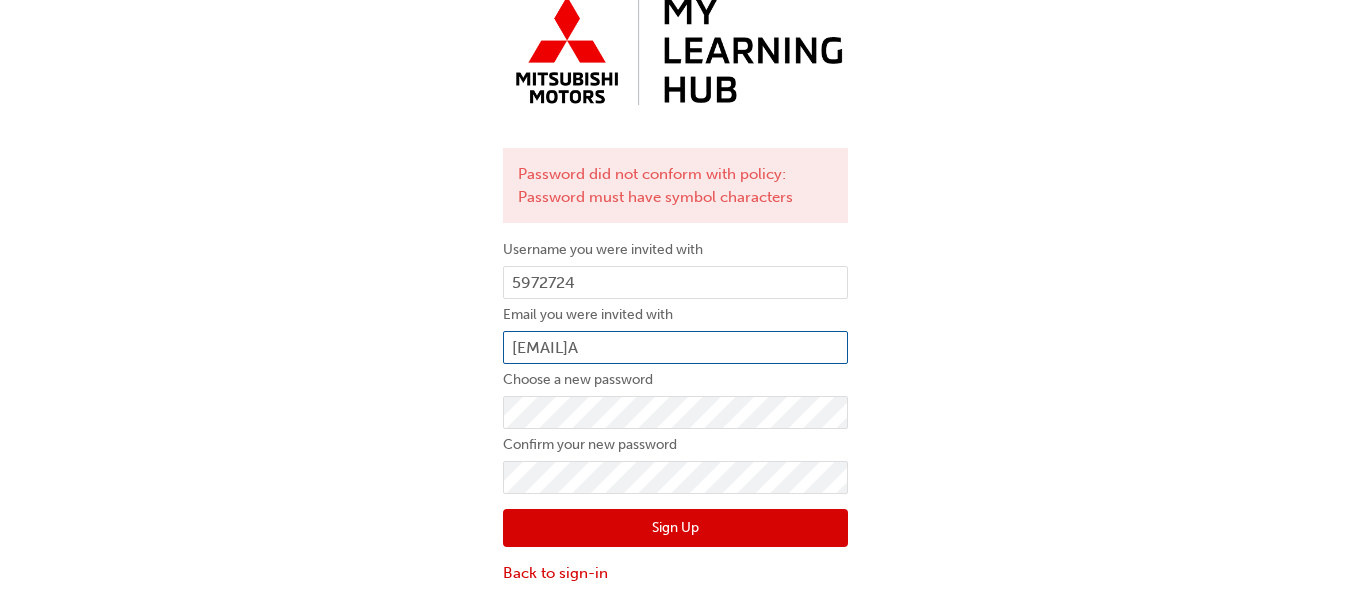 type on "juan.bonilla@brightonauto.com.au" 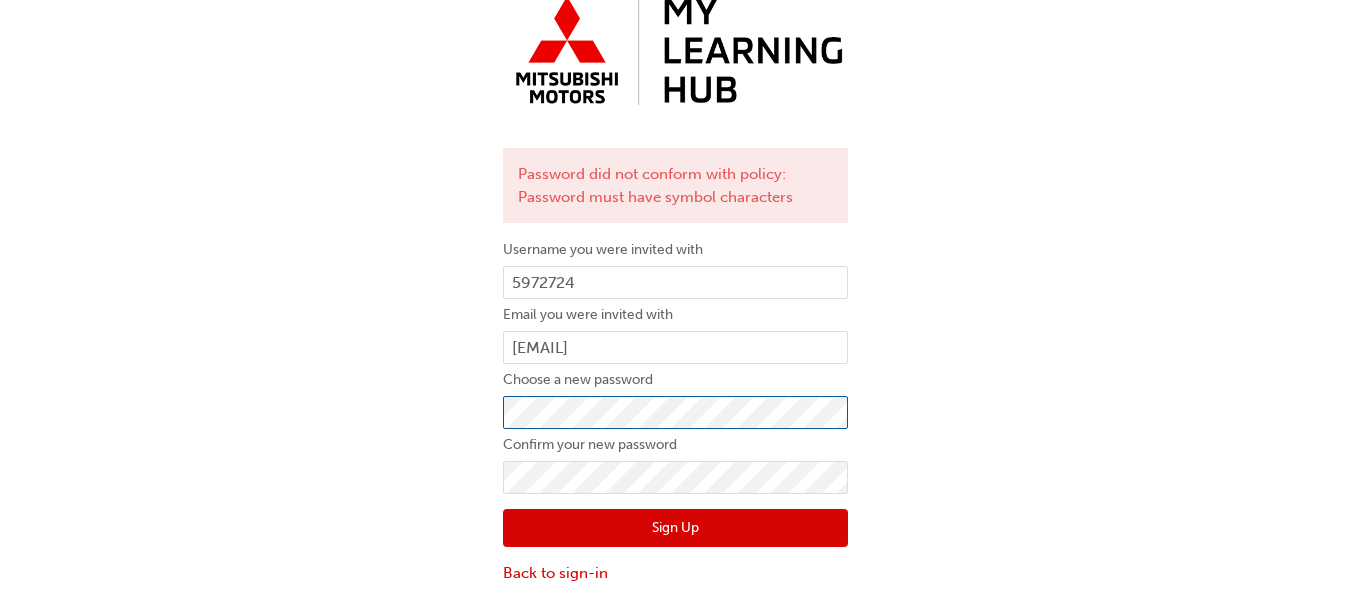 click on "Password did not conform with policy: Password must have symbol characters Username you were invited with 5972724 Email you were invited with juan.bonilla@brightonauto.com.au Choose a new password Confirm your new password Sign Up Back to sign-in" at bounding box center (675, 285) 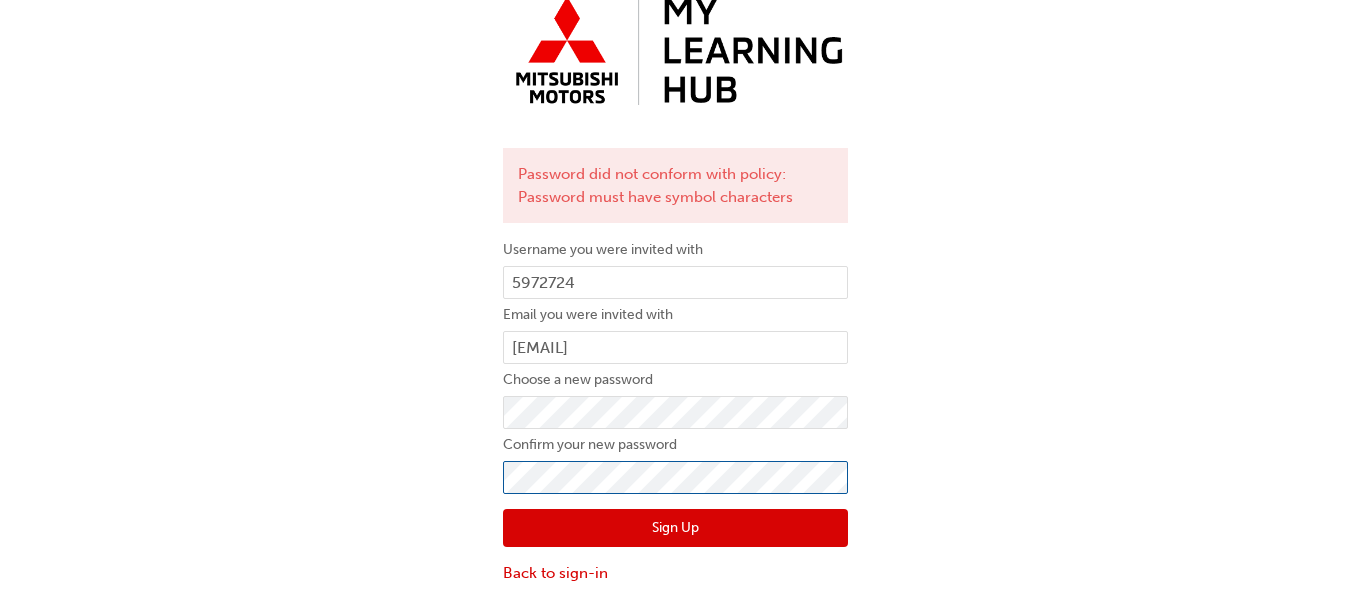 click on "Sign Up" at bounding box center [675, 528] 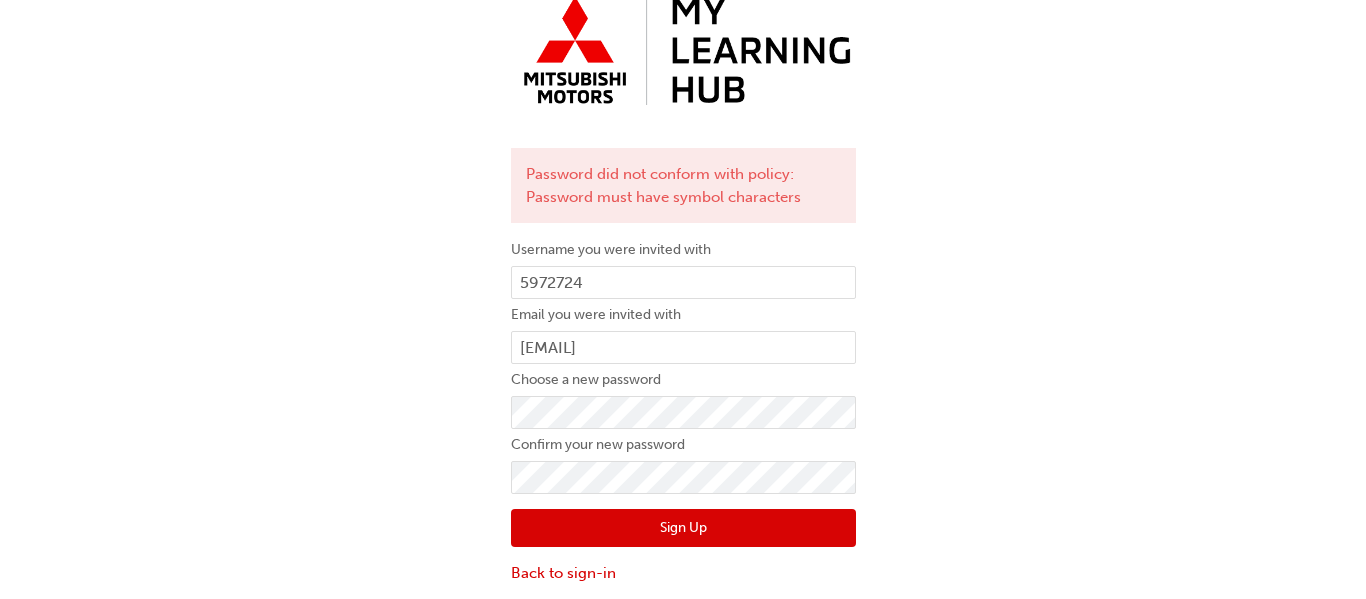 scroll, scrollTop: 0, scrollLeft: 0, axis: both 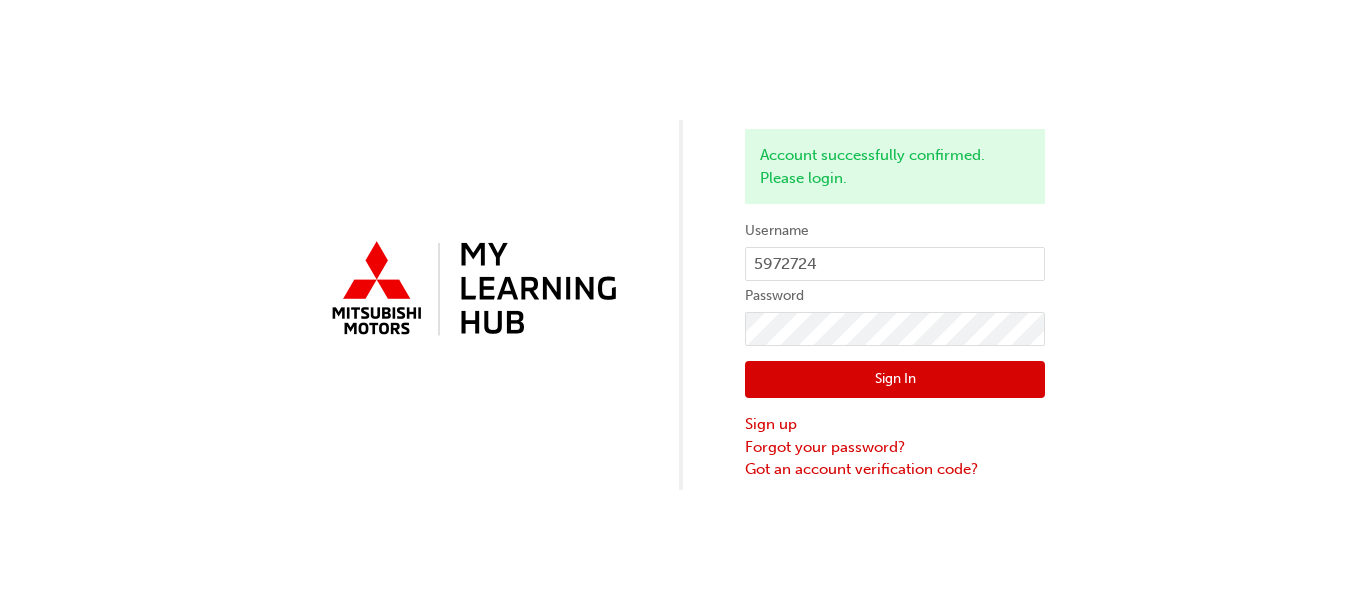 click on "Sign In" at bounding box center [895, 380] 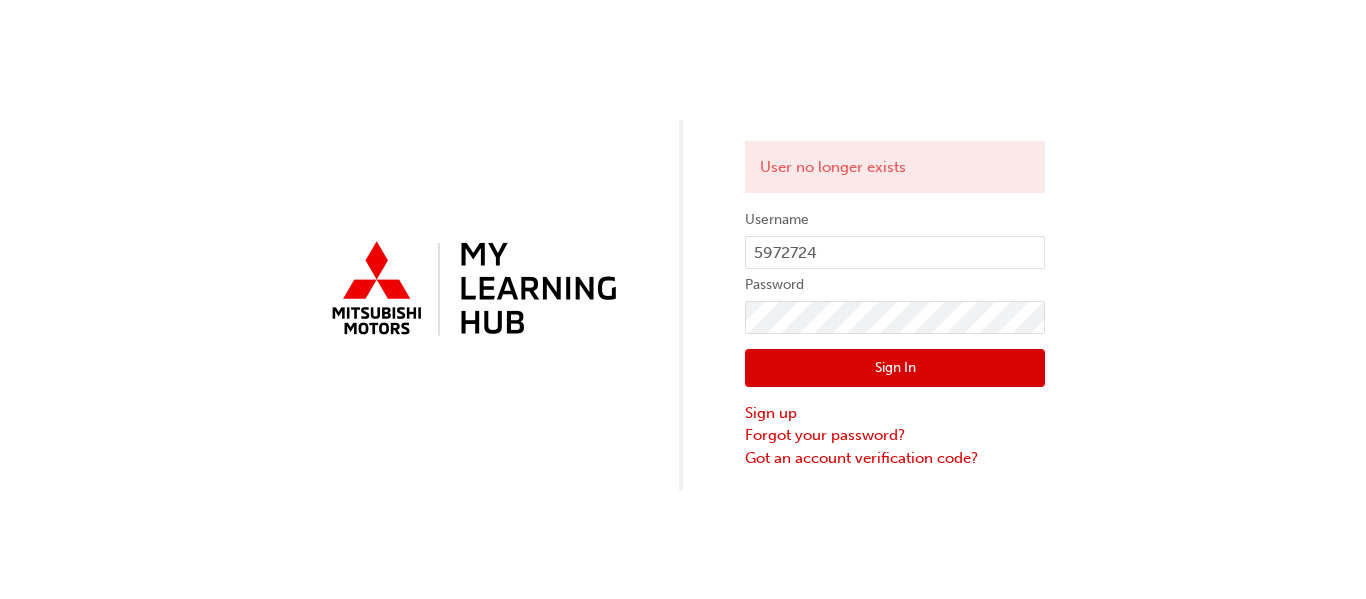 drag, startPoint x: 930, startPoint y: 504, endPoint x: 920, endPoint y: 470, distance: 35.44009 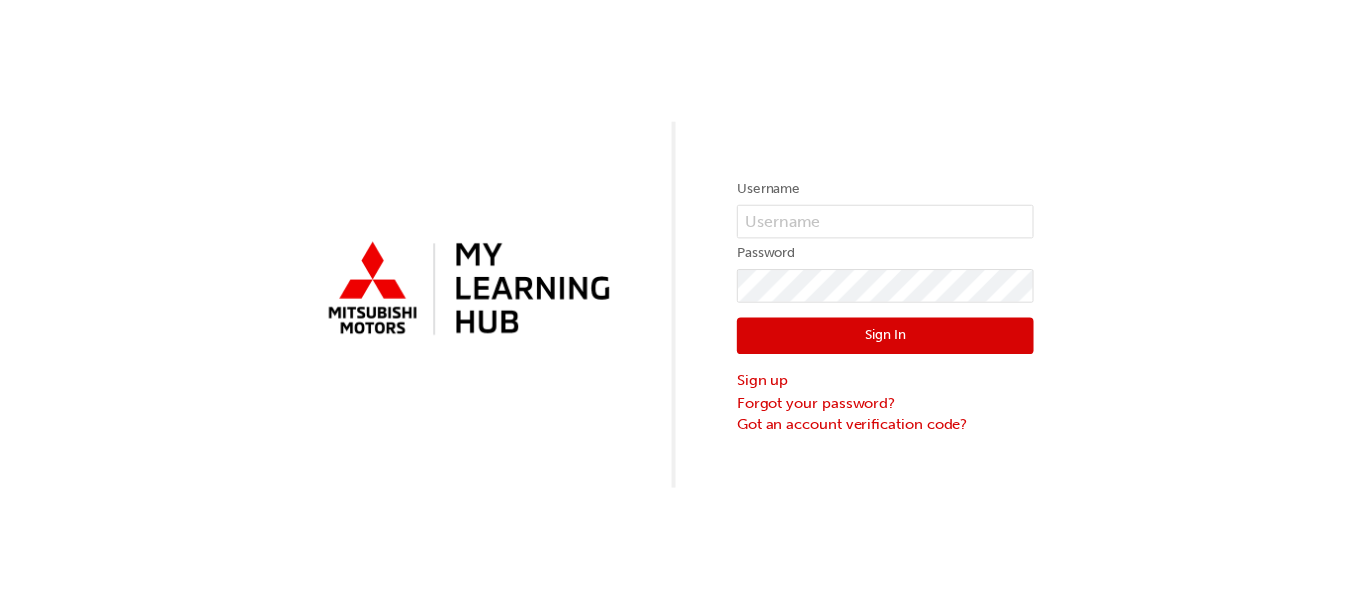 scroll, scrollTop: 0, scrollLeft: 0, axis: both 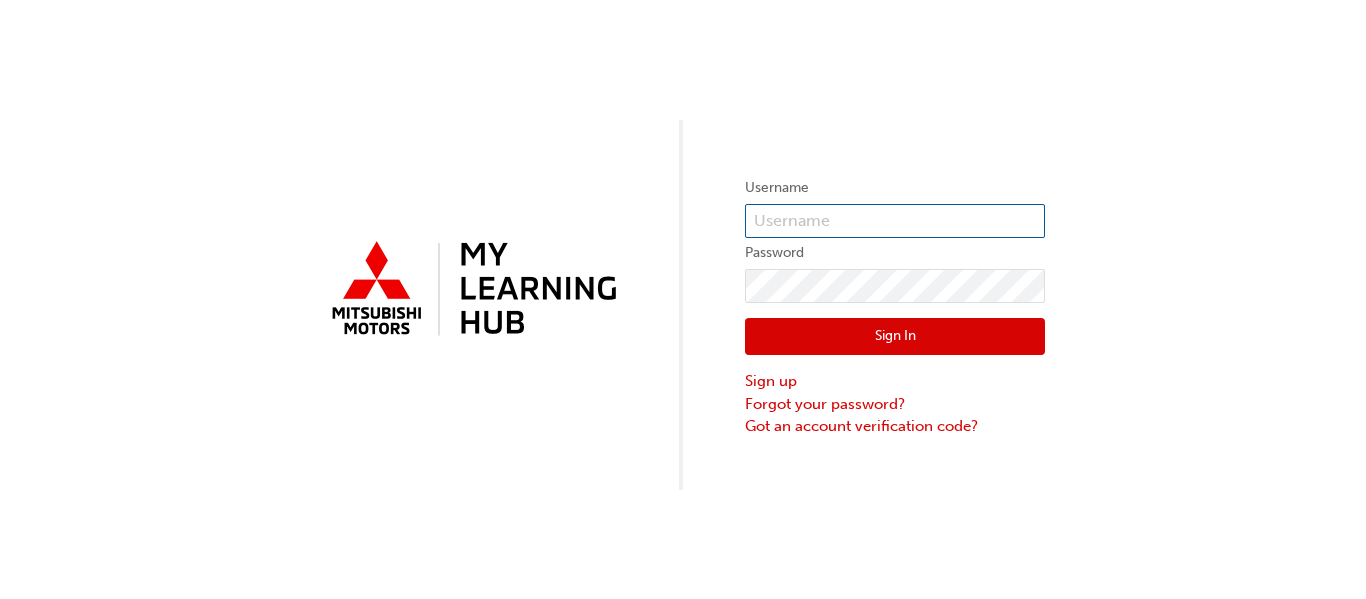 click at bounding box center [895, 221] 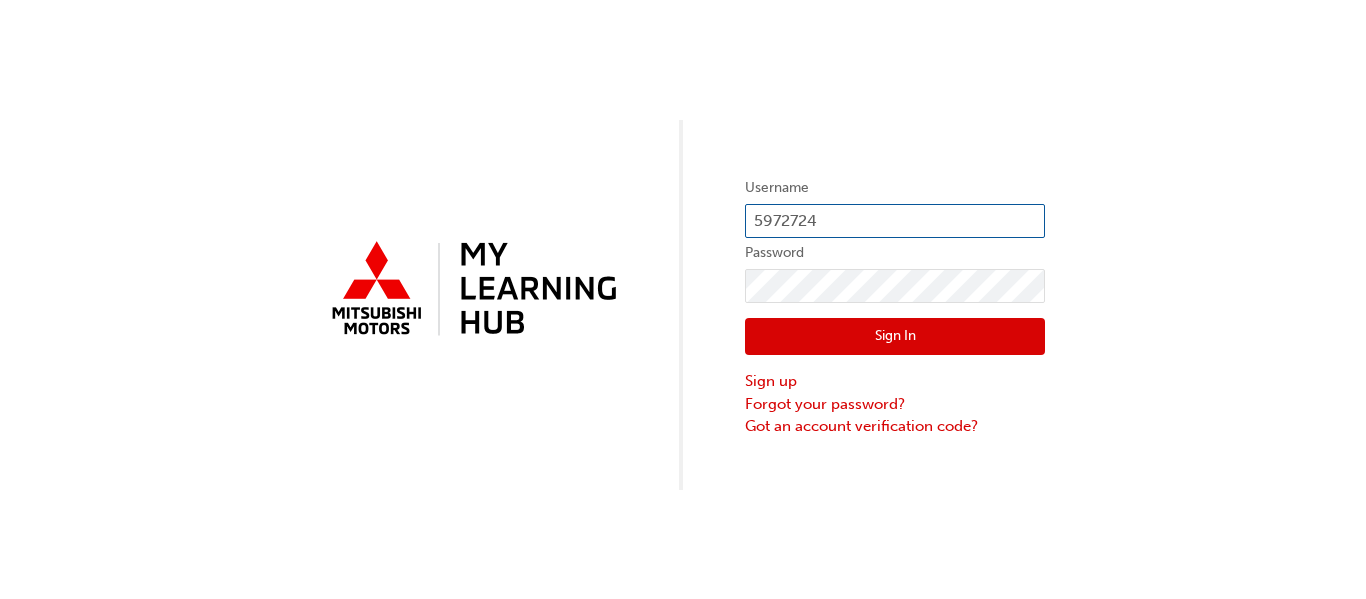 click on "5972724" at bounding box center (895, 221) 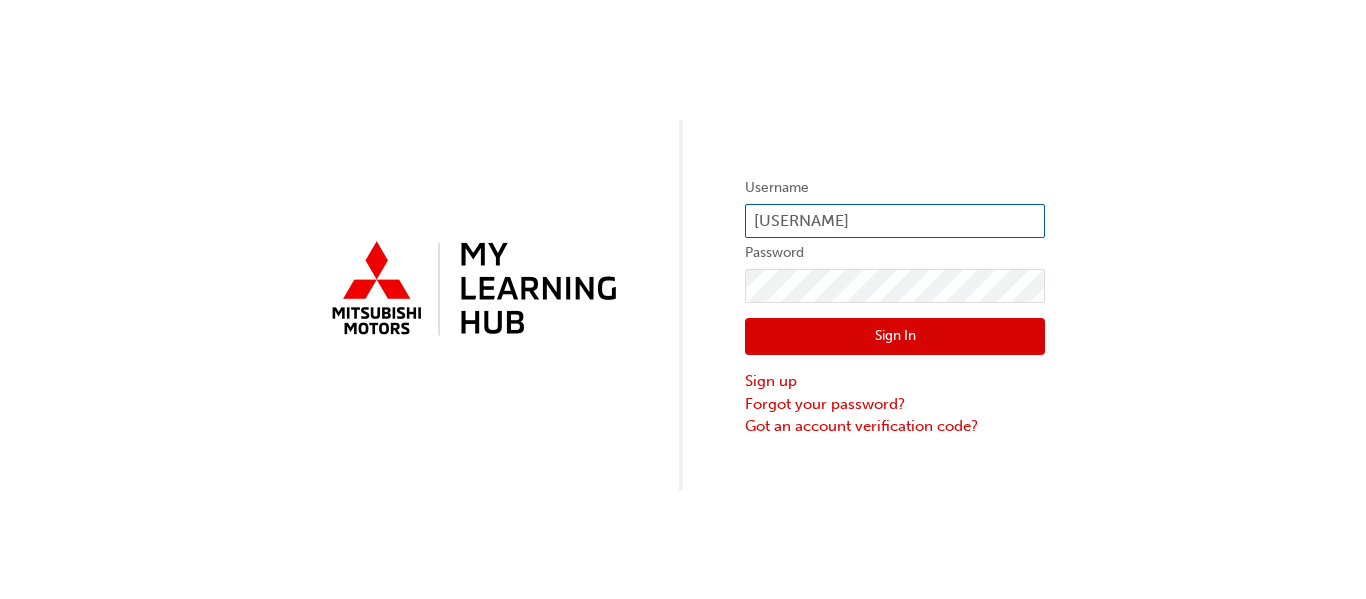 type on "5972724" 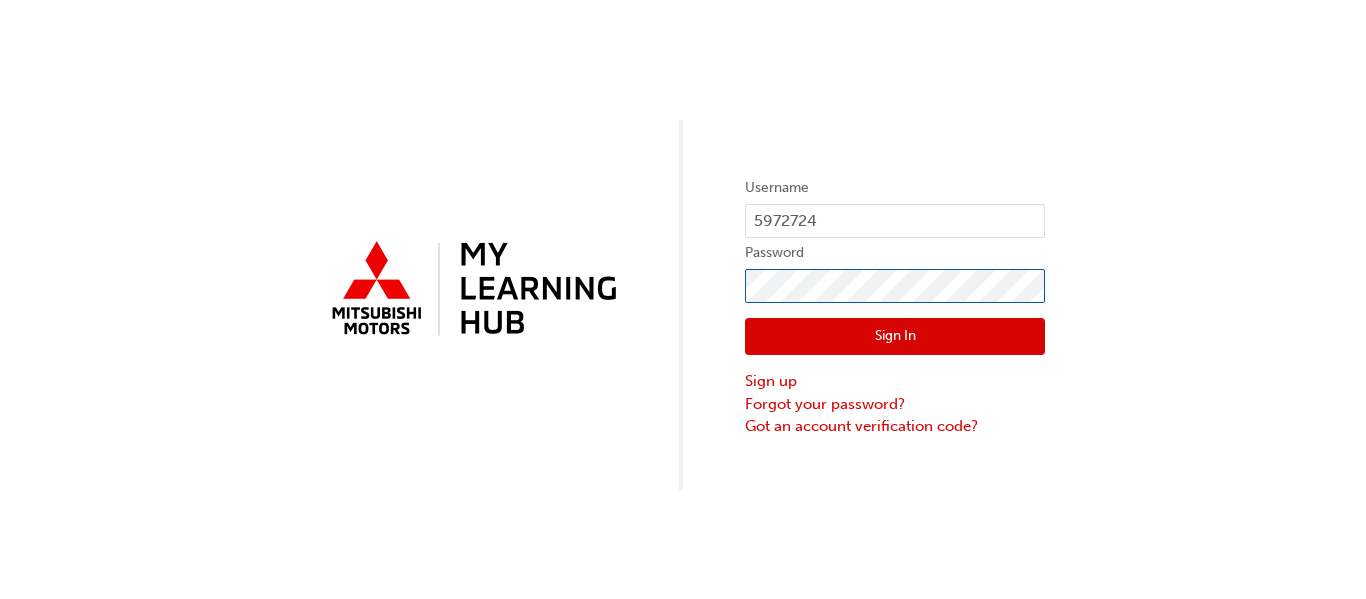 click on "Sign In" at bounding box center (895, 337) 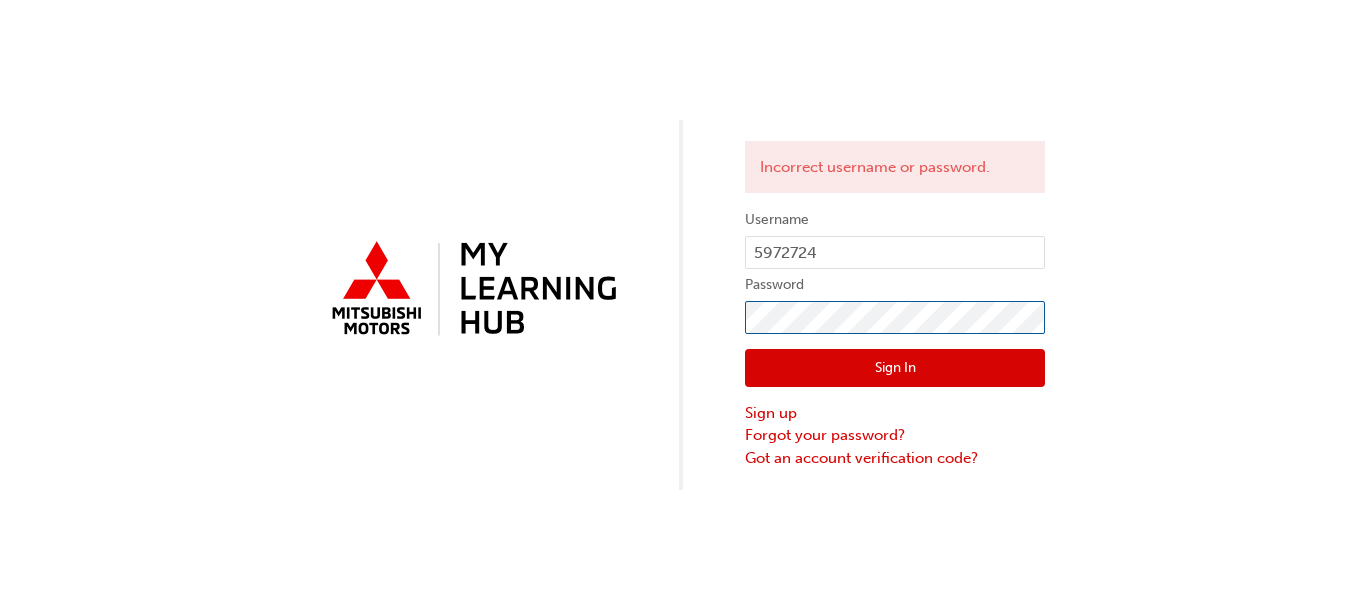 click on "Incorrect username or password. Username 5972724 Password Sign In Sign up Forgot your password? Got an account verification code?" at bounding box center [683, 245] 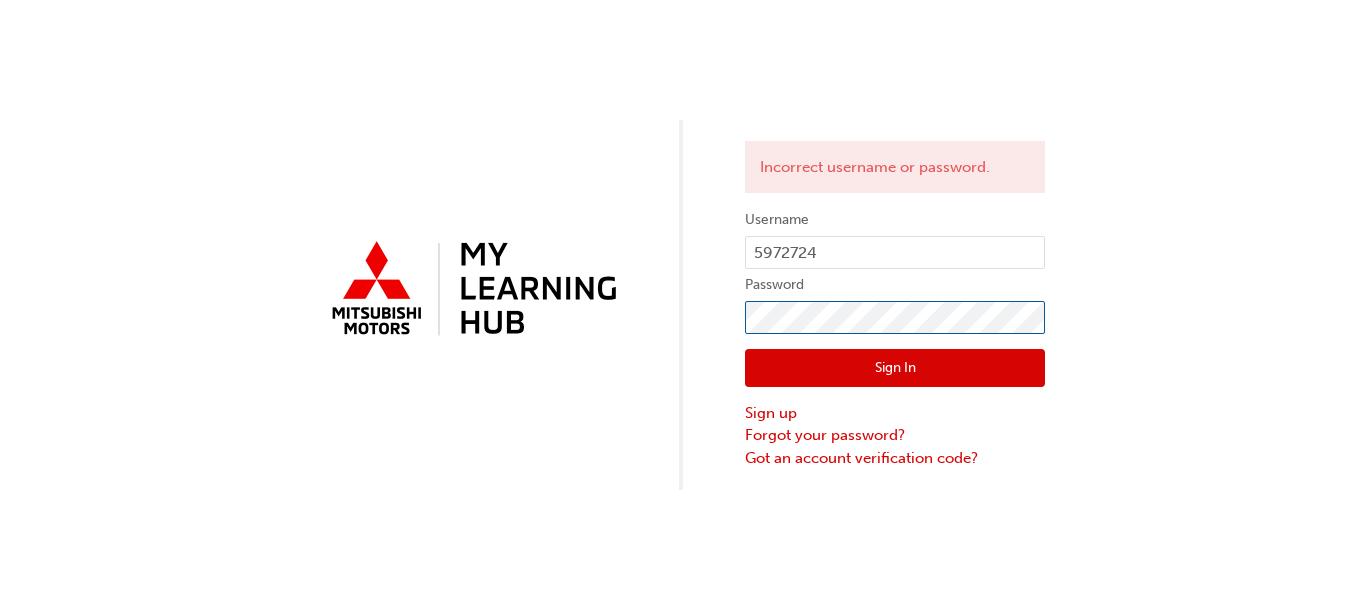 click on "Sign In" at bounding box center [895, 368] 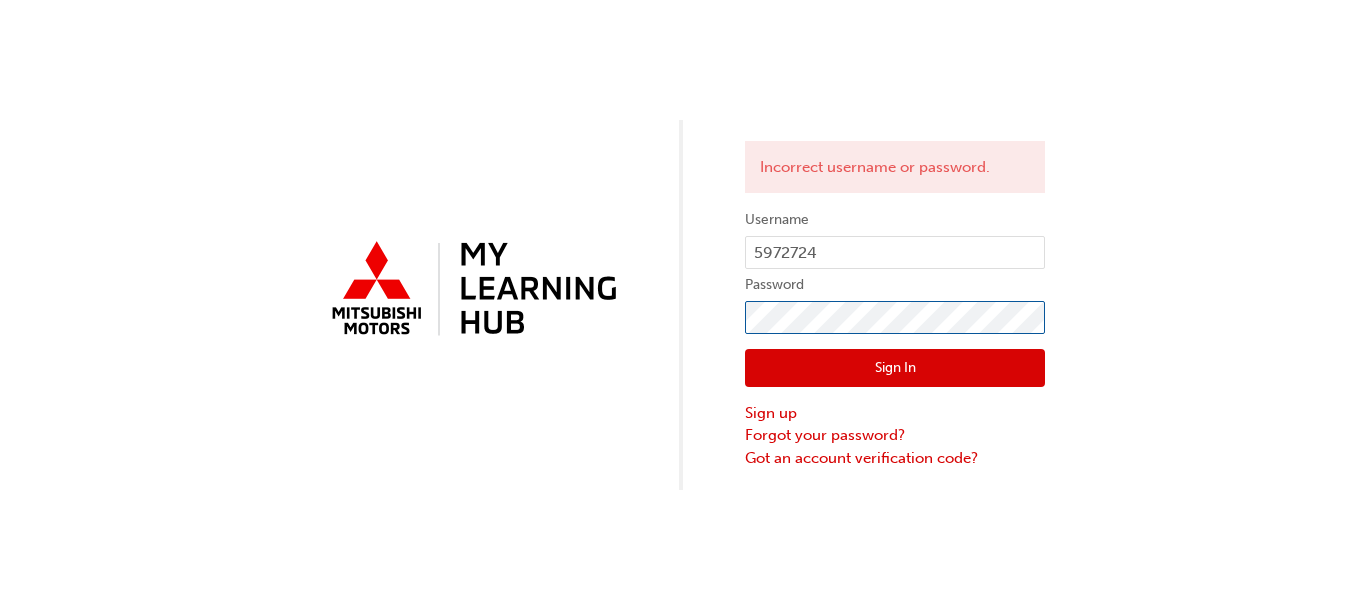 click on "Incorrect username or password. Username 5972724 Password Sign In Sign up Forgot your password? Got an account verification code?" at bounding box center [683, 245] 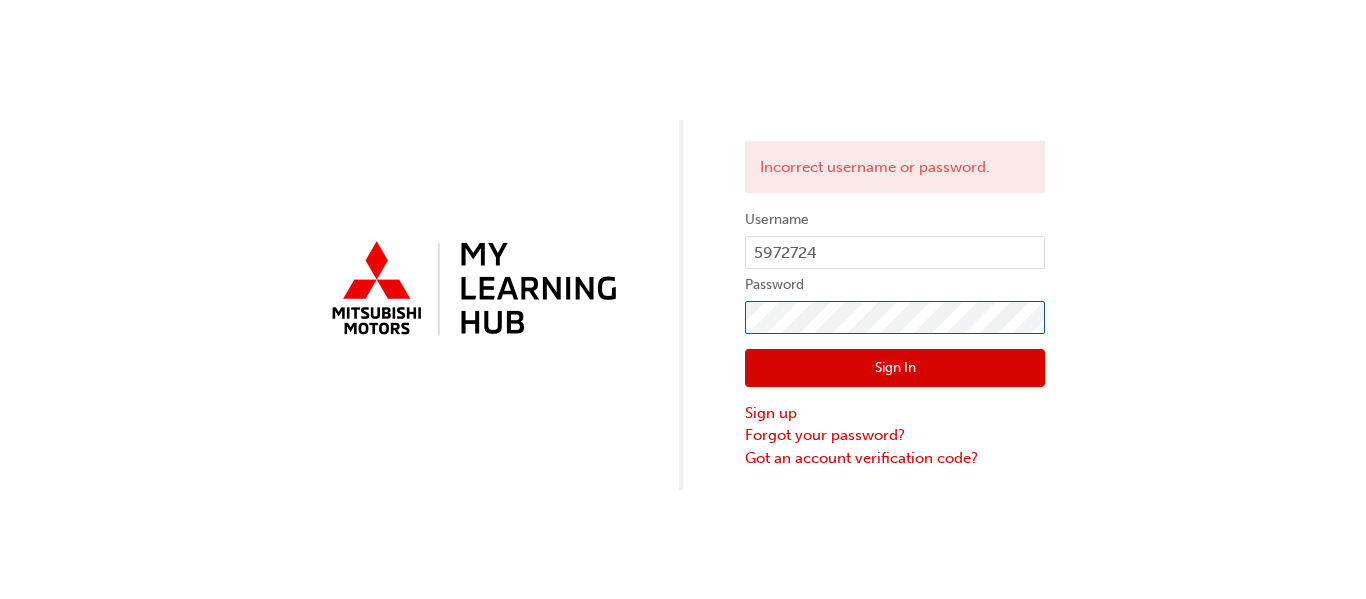 click on "Sign In" at bounding box center [895, 368] 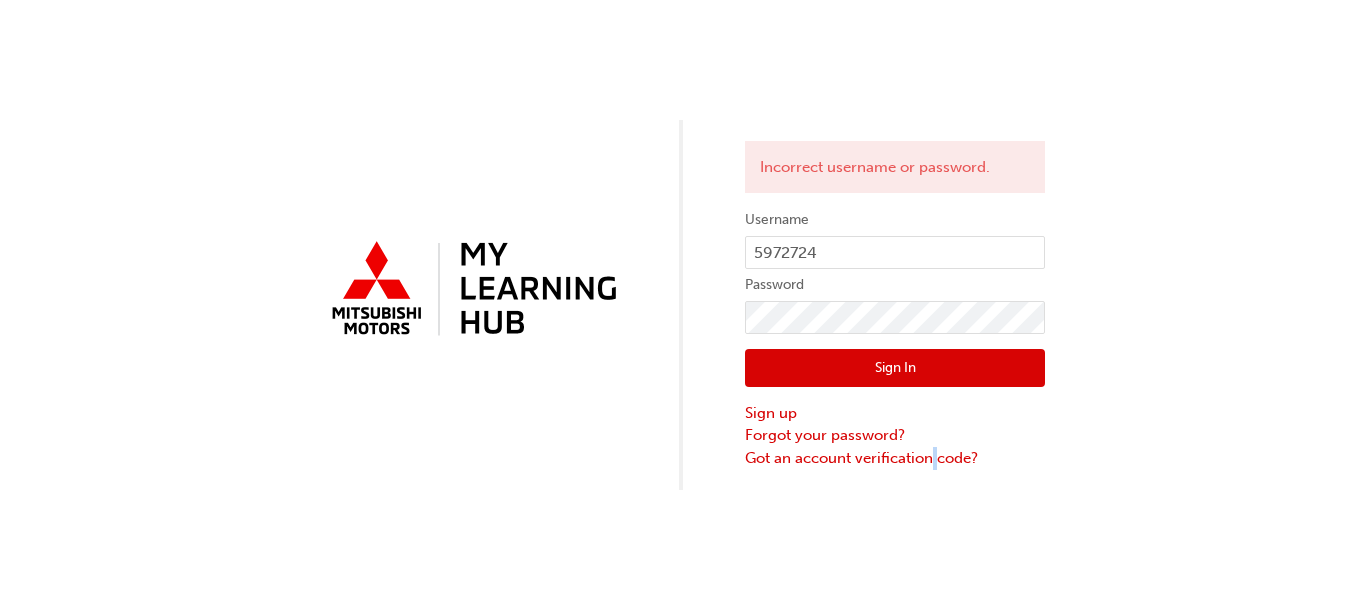 drag, startPoint x: 934, startPoint y: 514, endPoint x: 942, endPoint y: 490, distance: 25.298222 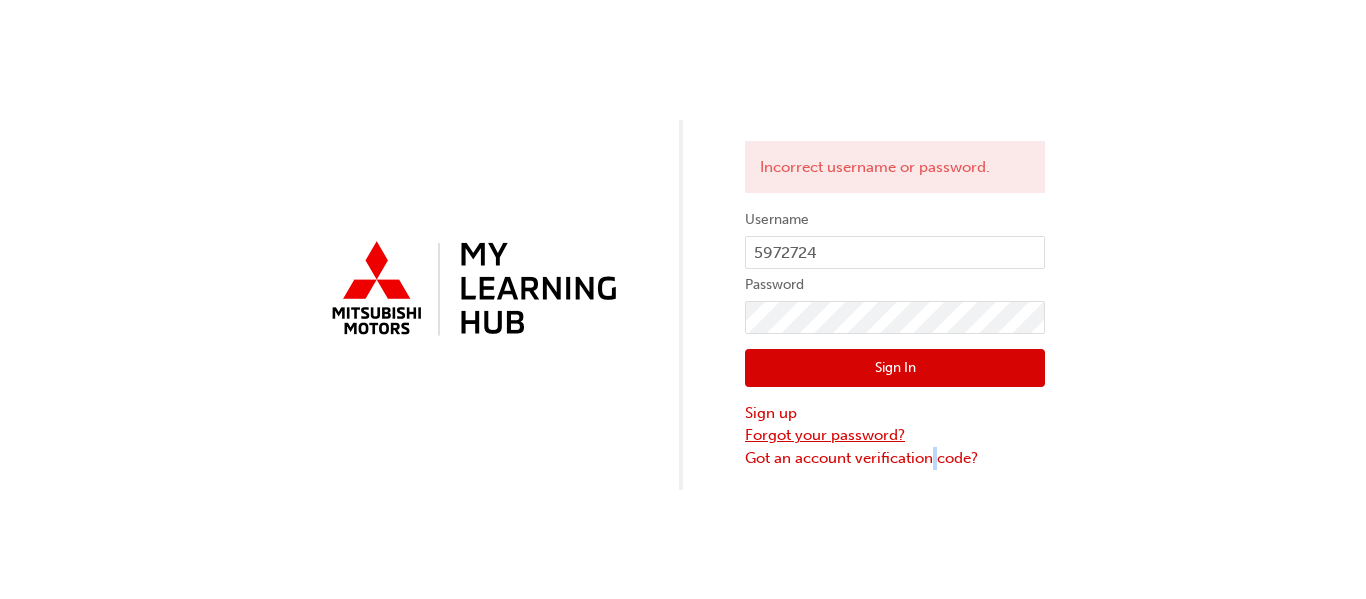 click on "Forgot your password?" at bounding box center (895, 435) 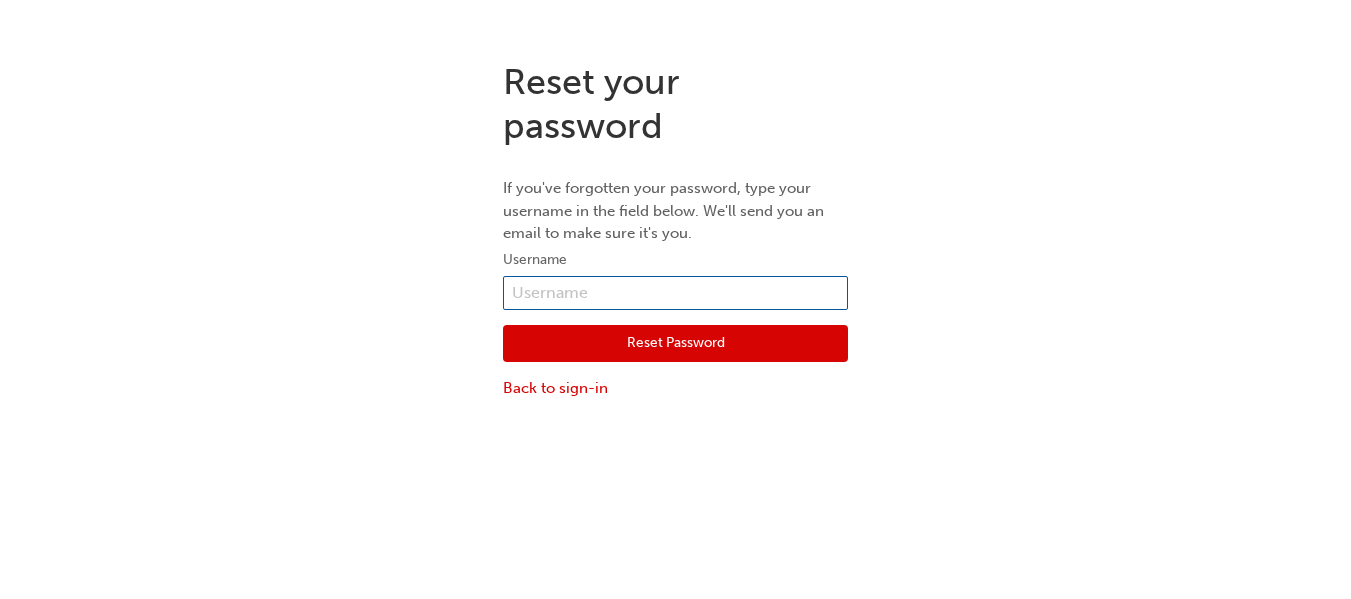 click at bounding box center [675, 293] 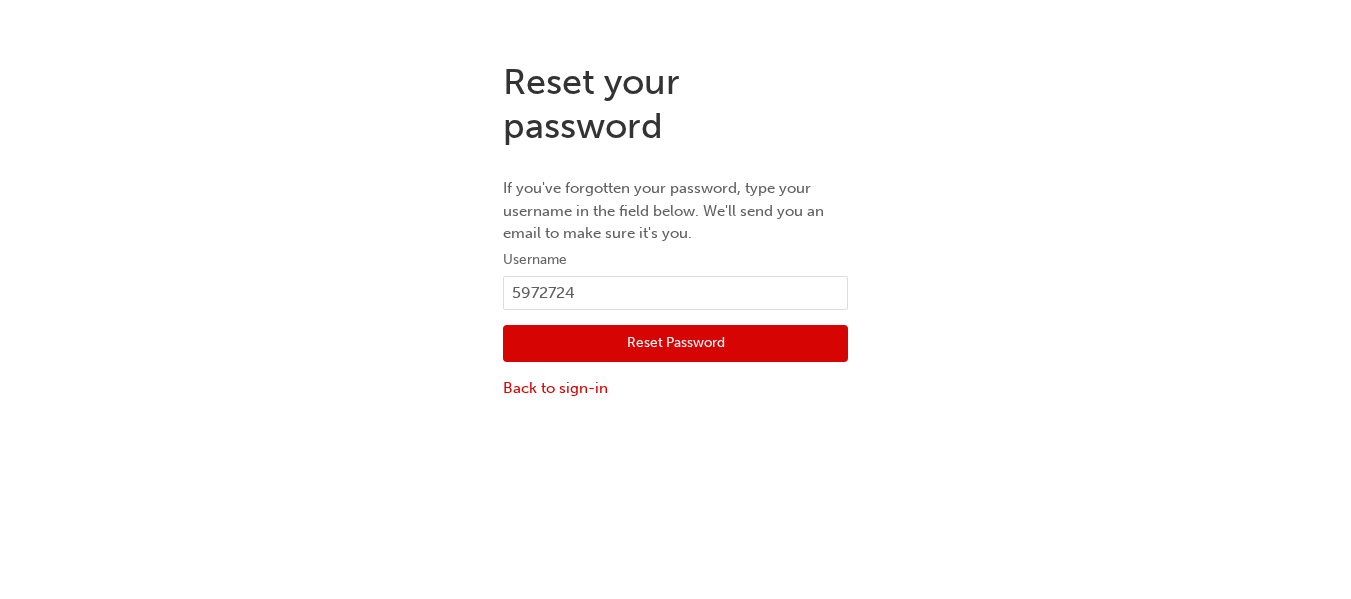 click on "Reset Password" at bounding box center (675, 344) 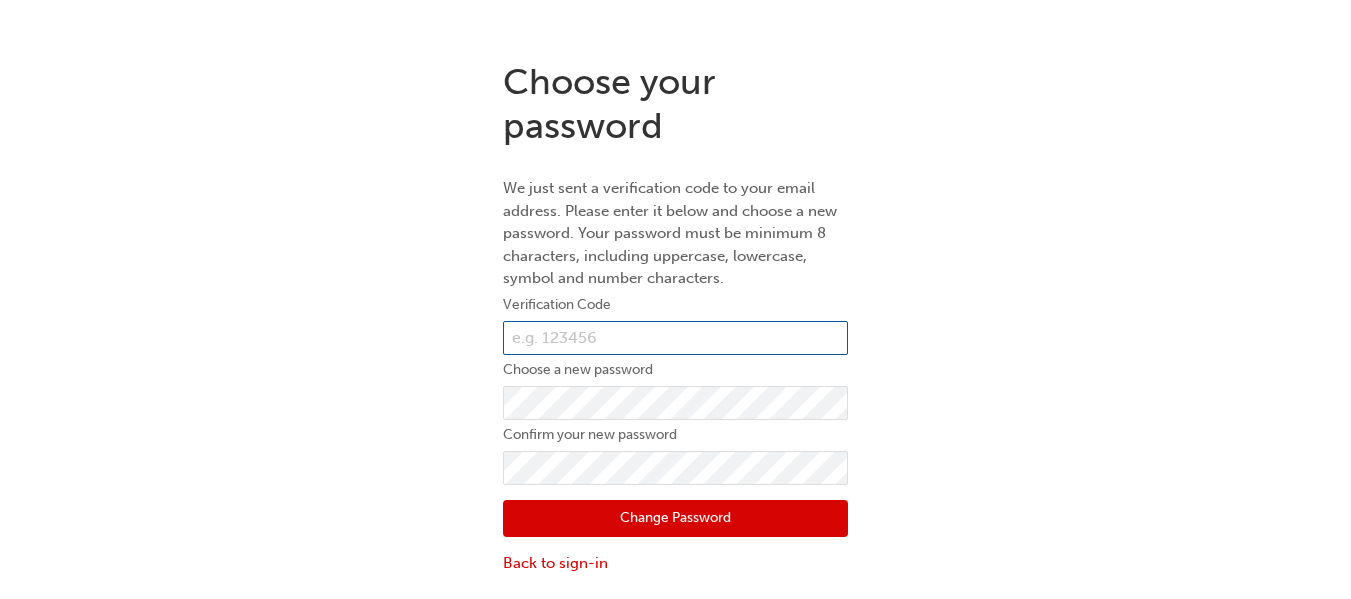 click at bounding box center (675, 338) 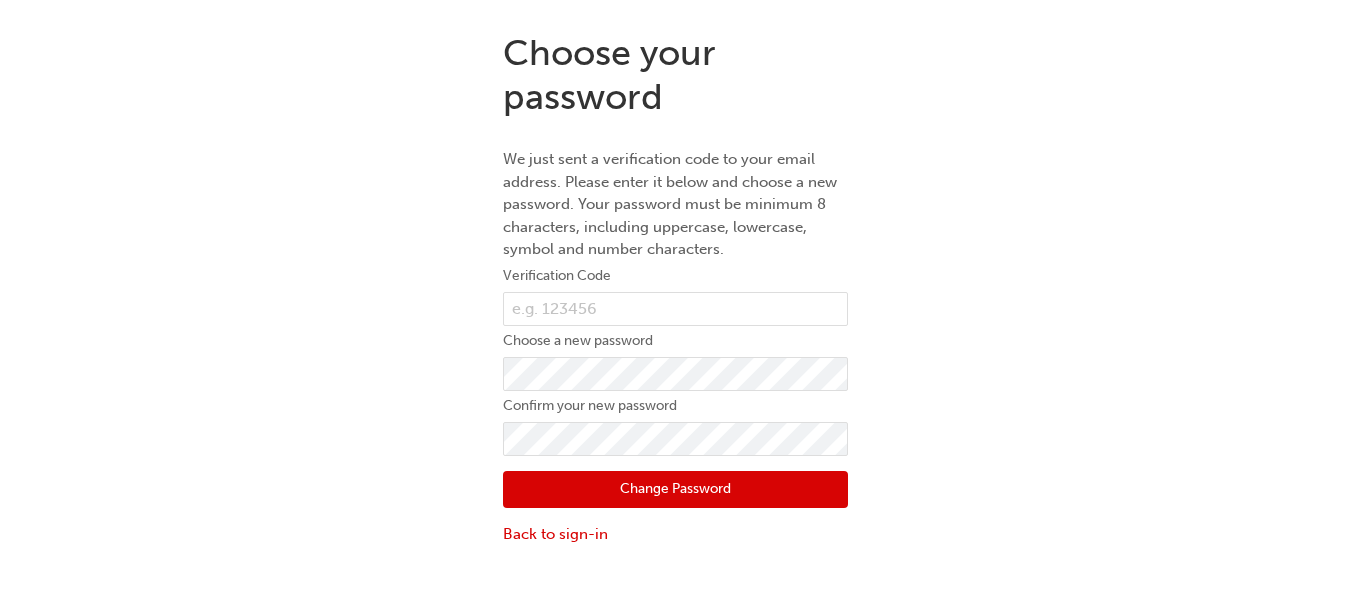 scroll, scrollTop: 45, scrollLeft: 0, axis: vertical 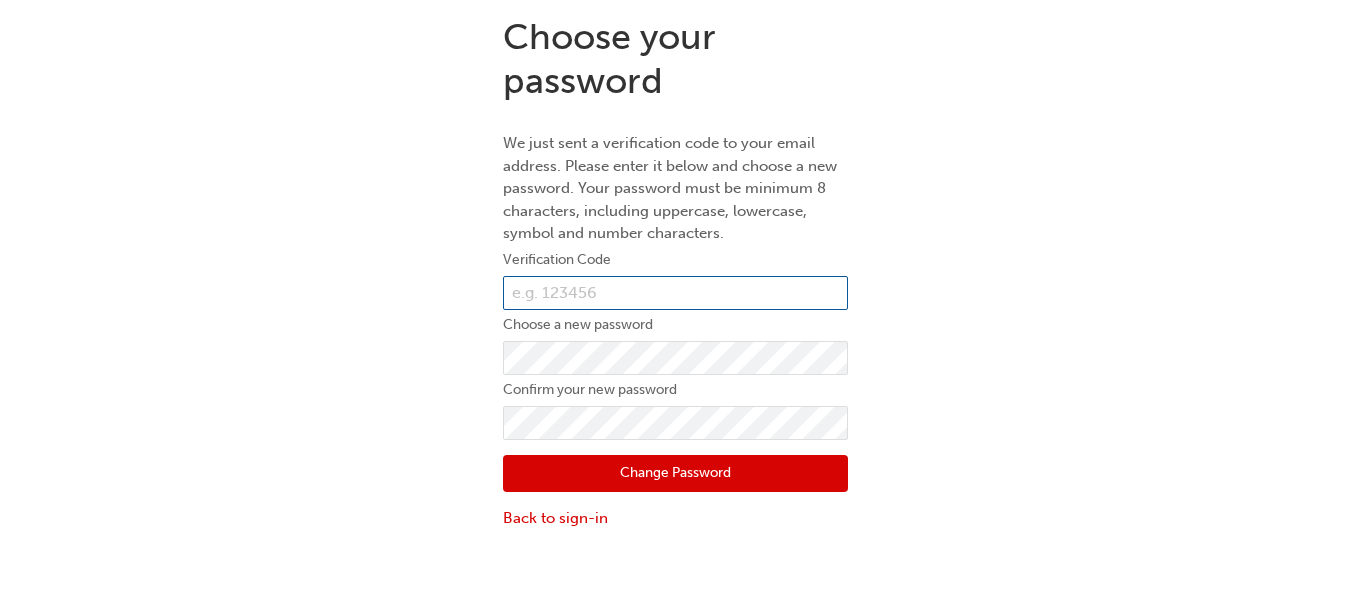 click at bounding box center [675, 293] 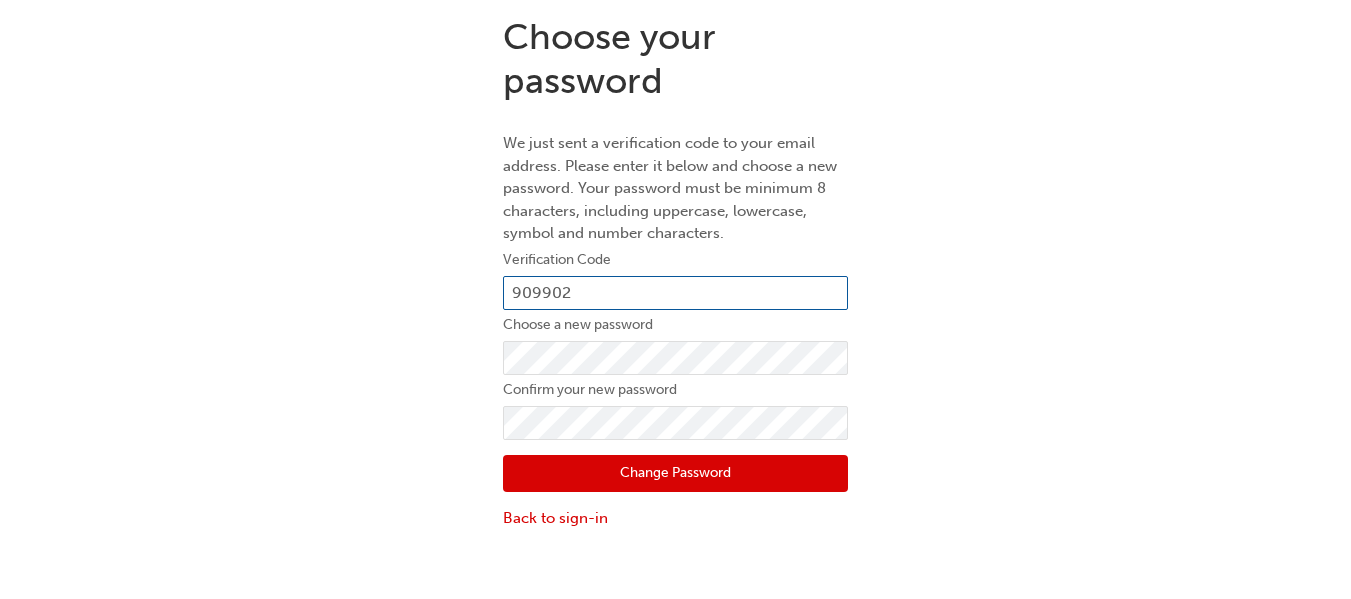 click on "909902" at bounding box center [675, 293] 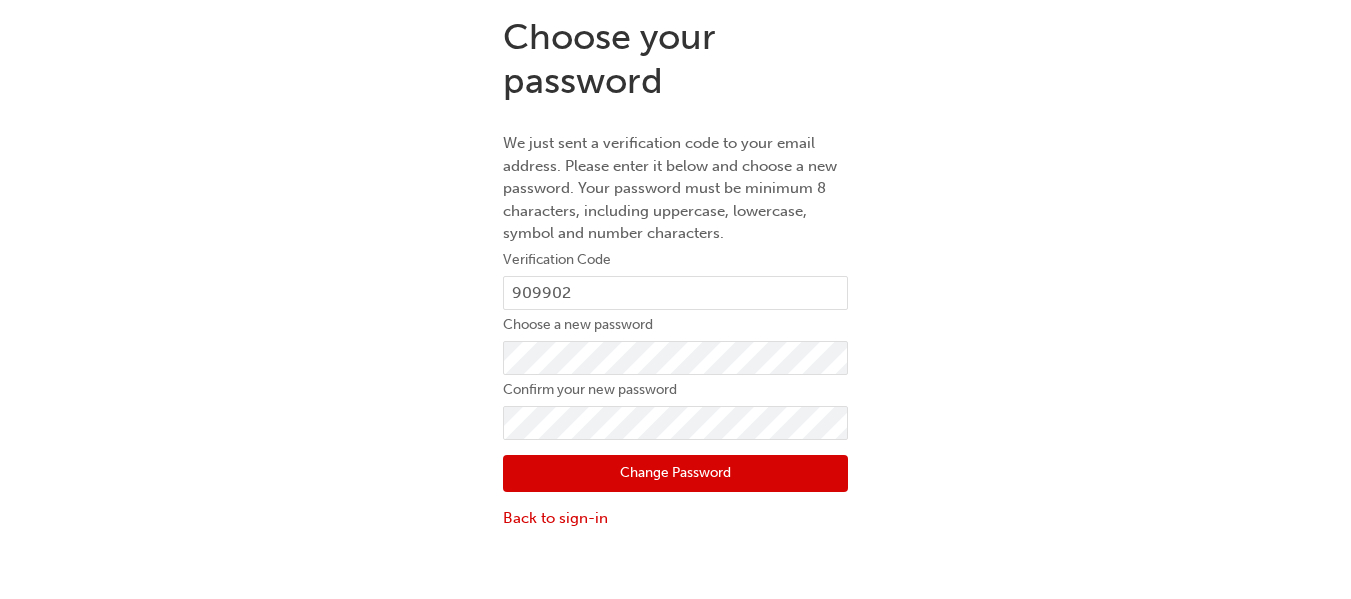 click on "Change Password" at bounding box center [675, 474] 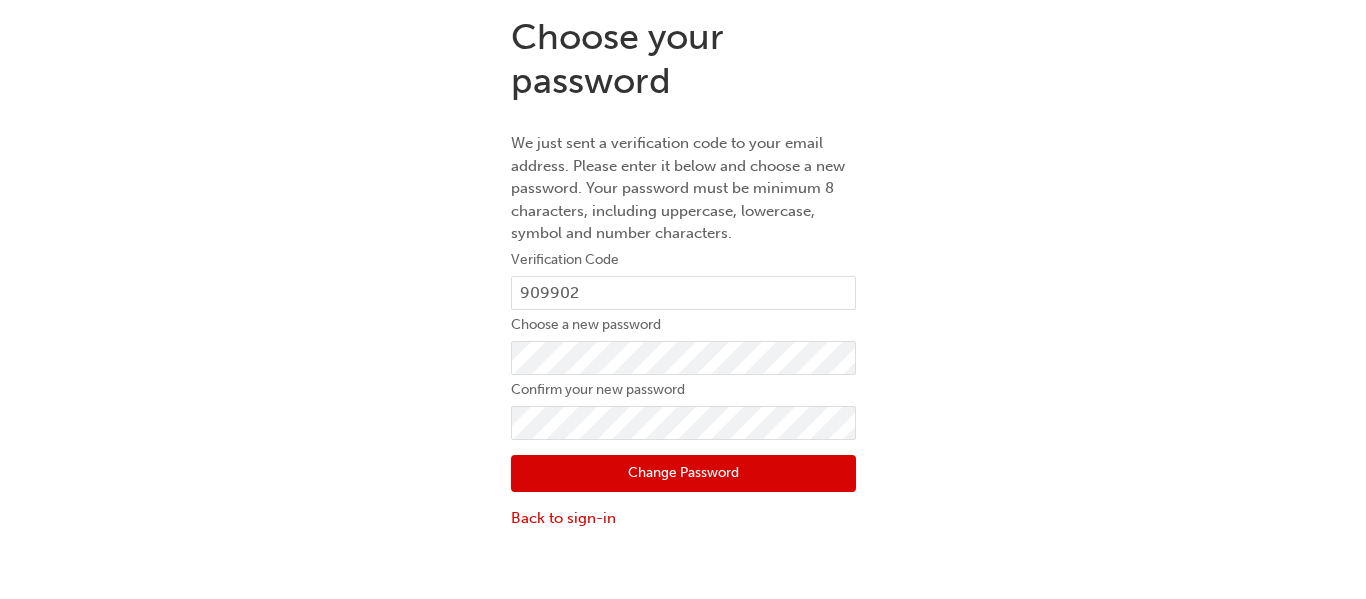 scroll, scrollTop: 0, scrollLeft: 0, axis: both 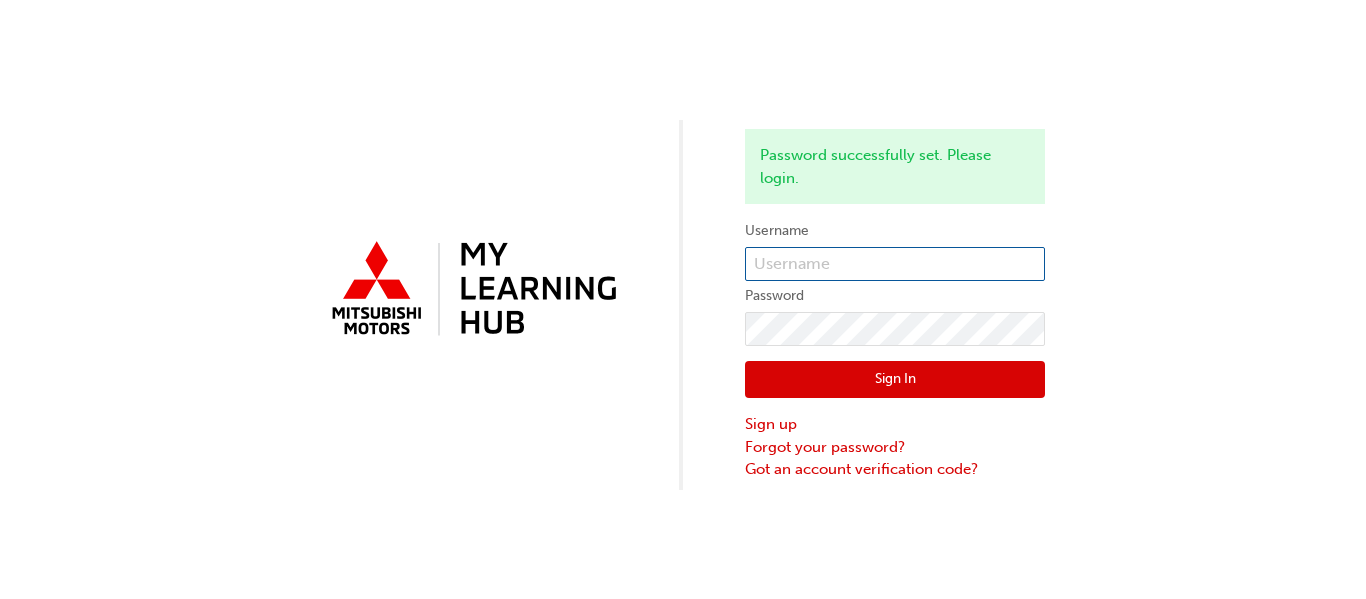 click at bounding box center (895, 264) 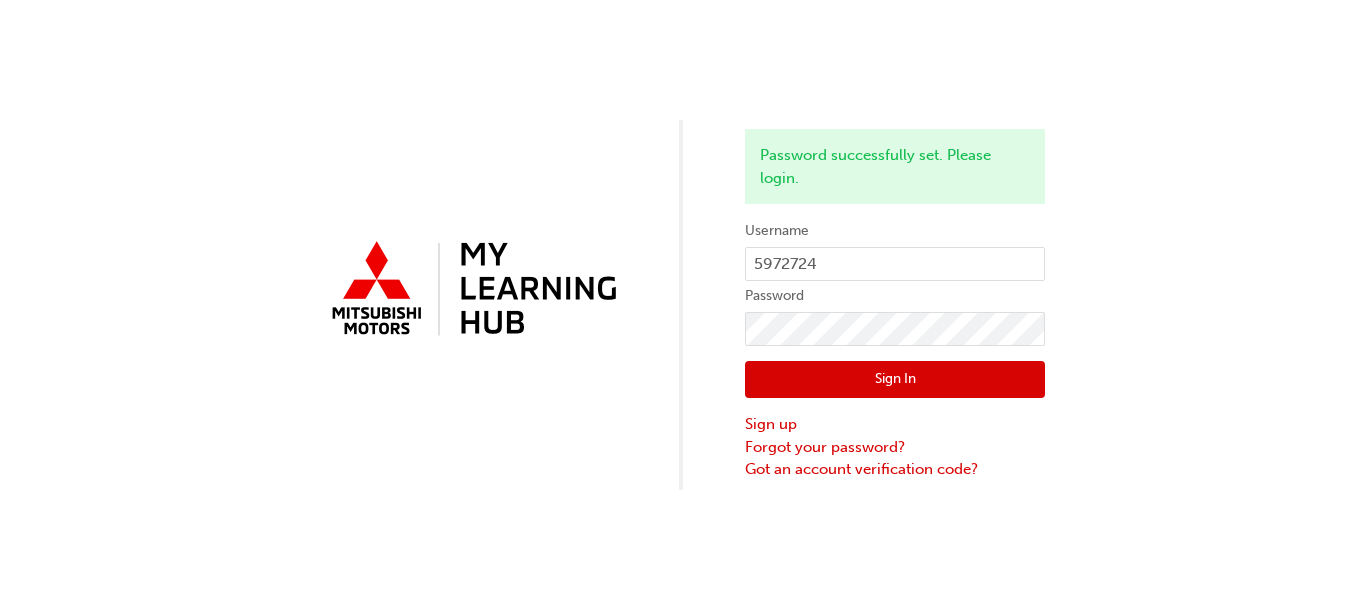 click on "Sign In" at bounding box center [895, 380] 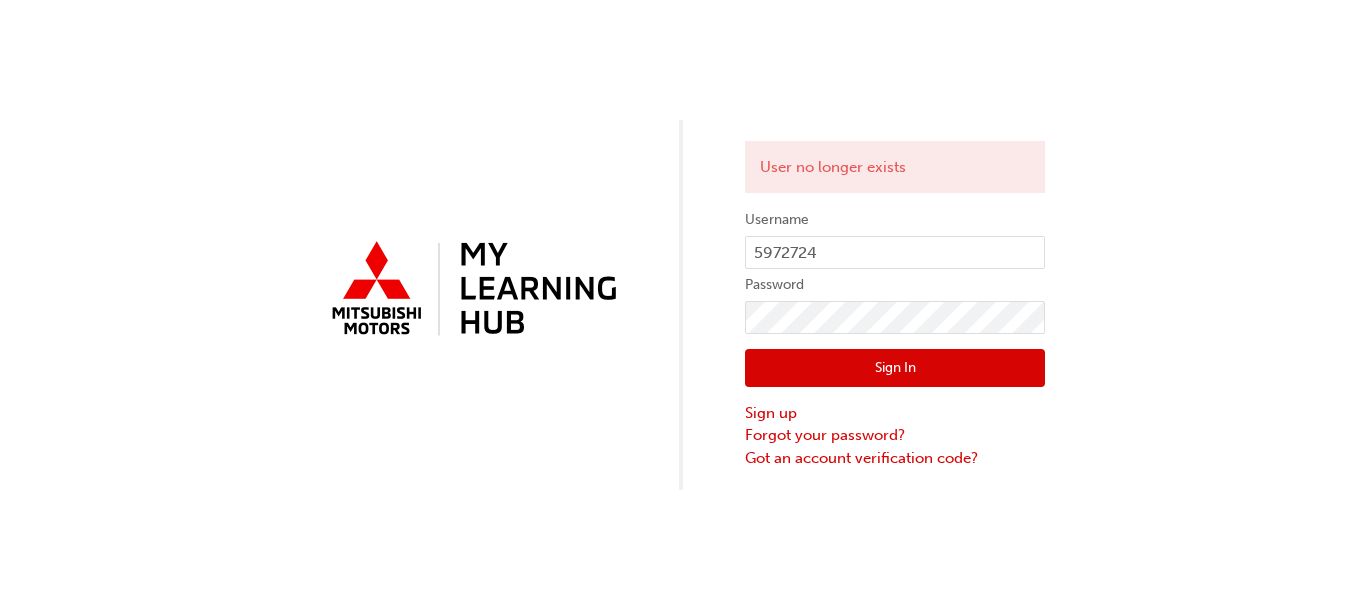 click on "User no longer exists Username 5972724 Password Sign In Sign up Forgot your password? Got an account verification code?" at bounding box center [683, 299] 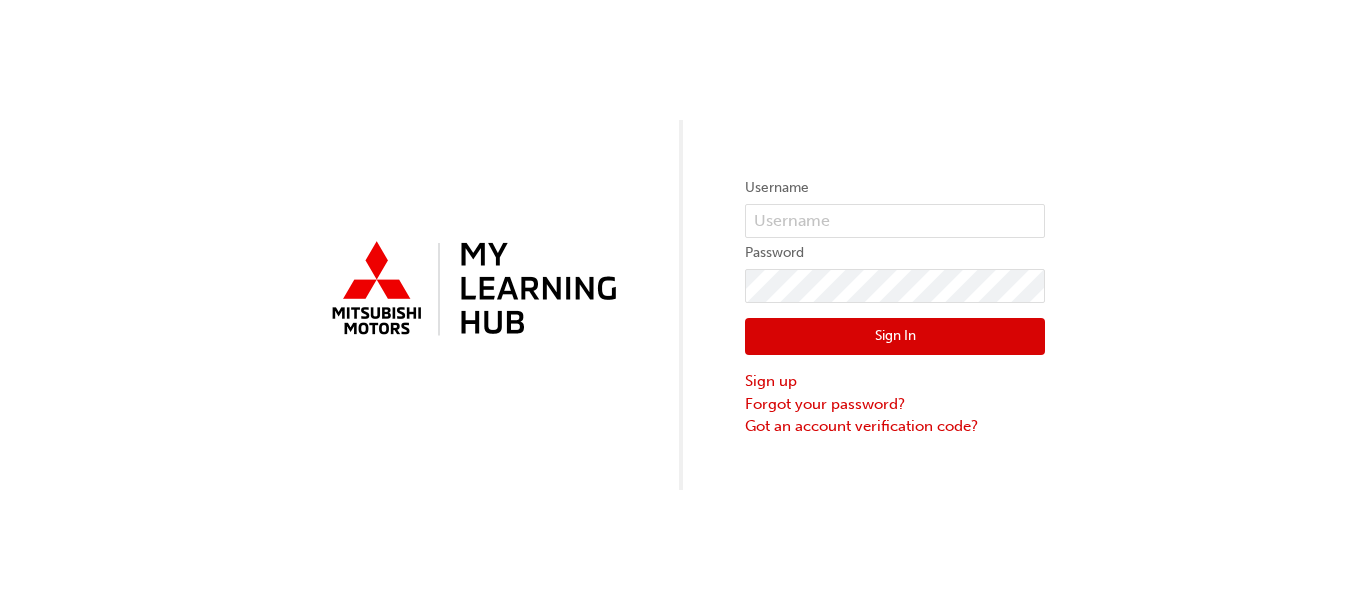 scroll, scrollTop: 0, scrollLeft: 0, axis: both 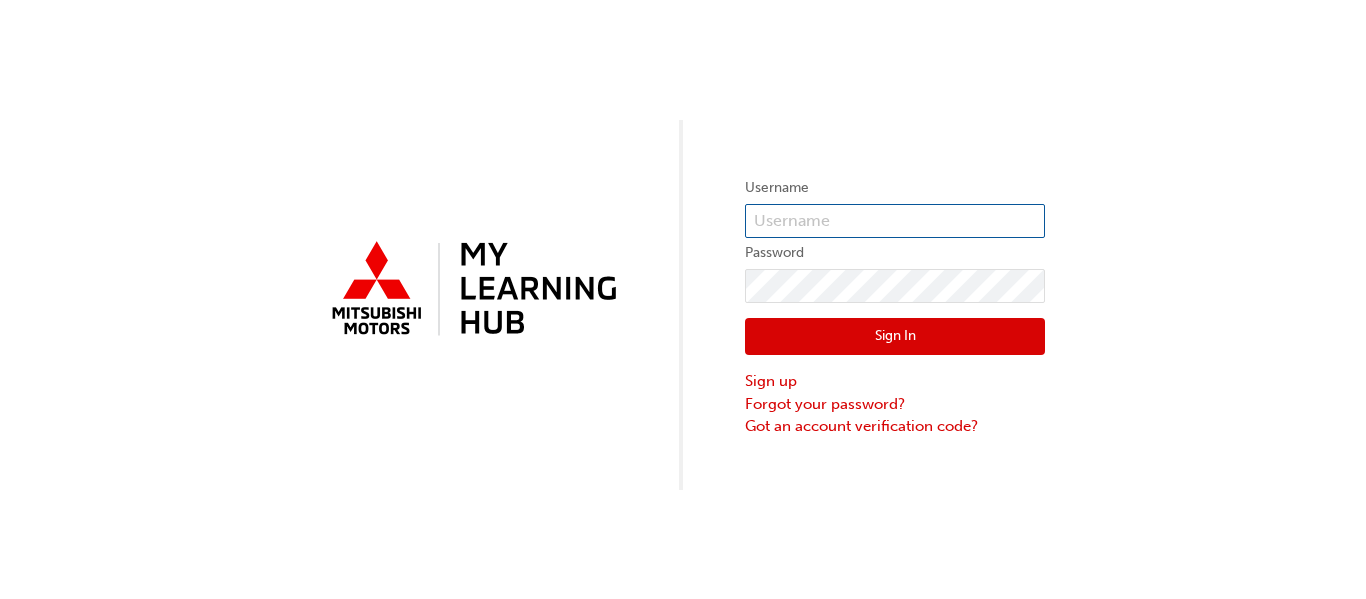click at bounding box center (895, 221) 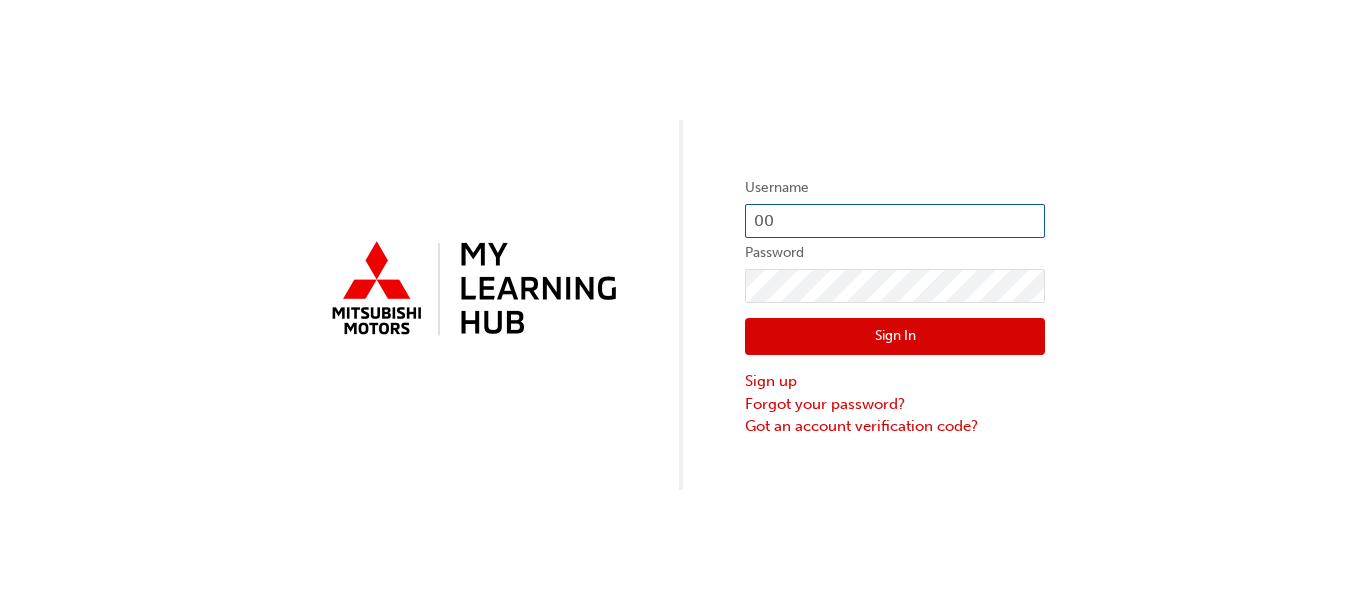 type on "000" 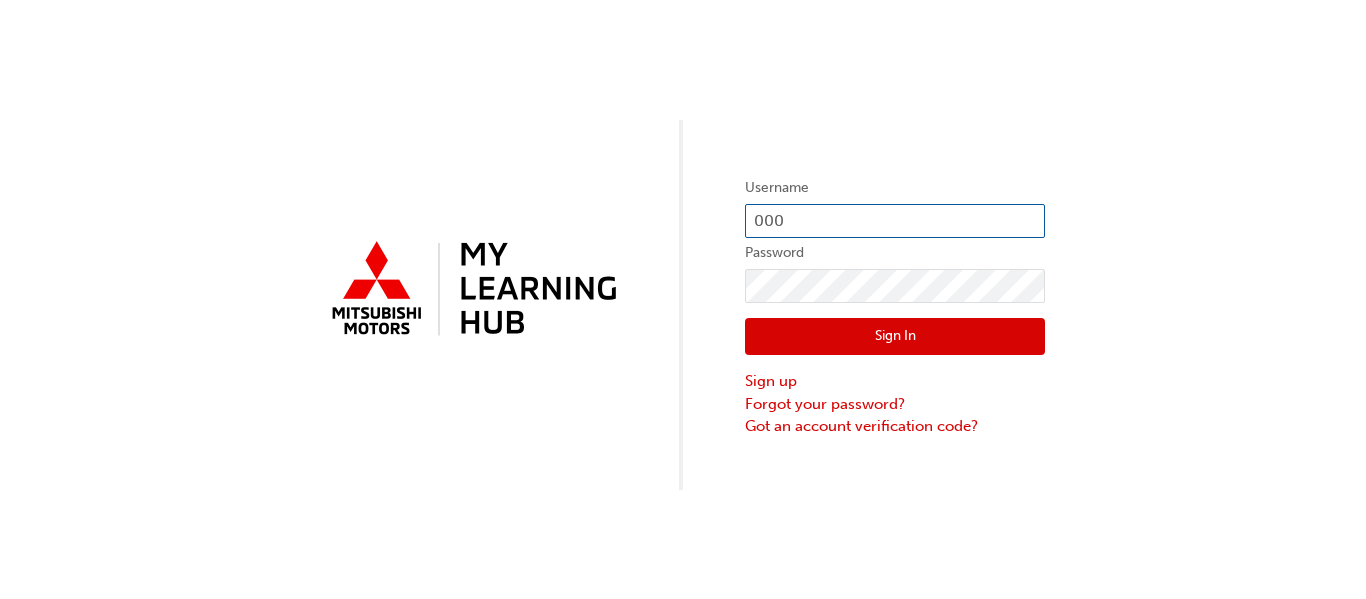 click on "000" at bounding box center [895, 221] 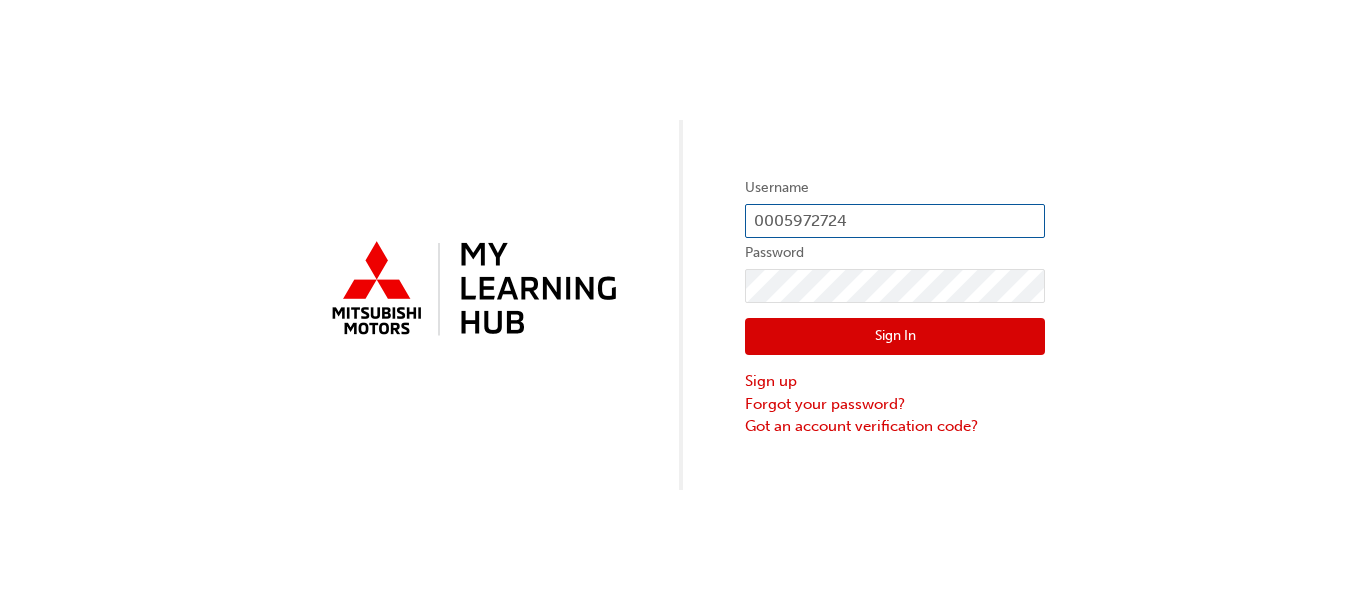 type on "0005972724" 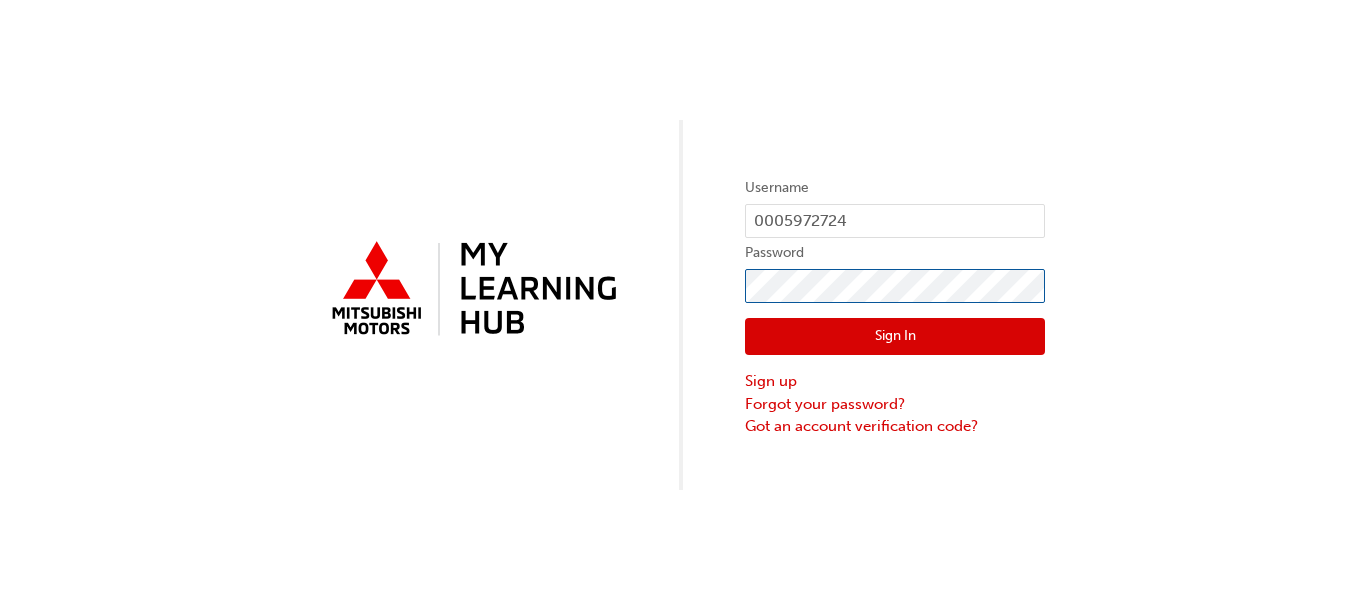 click on "Sign In" at bounding box center (895, 337) 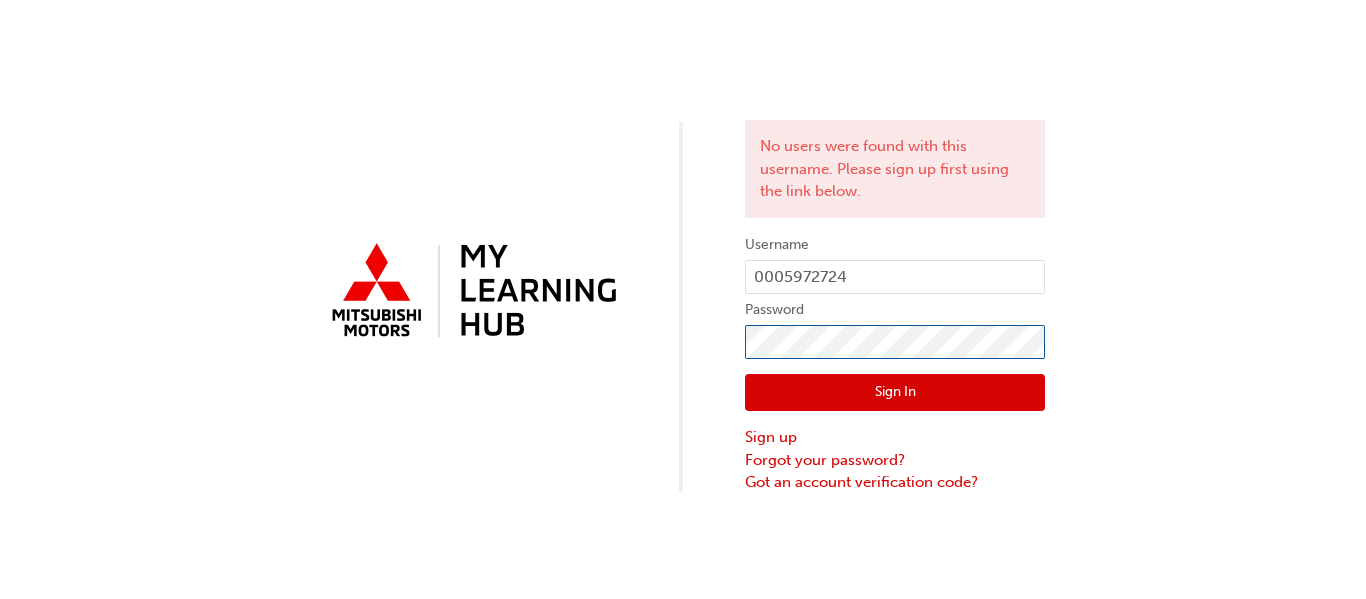 click on "No users were found with this username. Please sign up first using the link below. Username 0005972724 Password Sign In Sign up Forgot your password? Got an account verification code?" at bounding box center [683, 247] 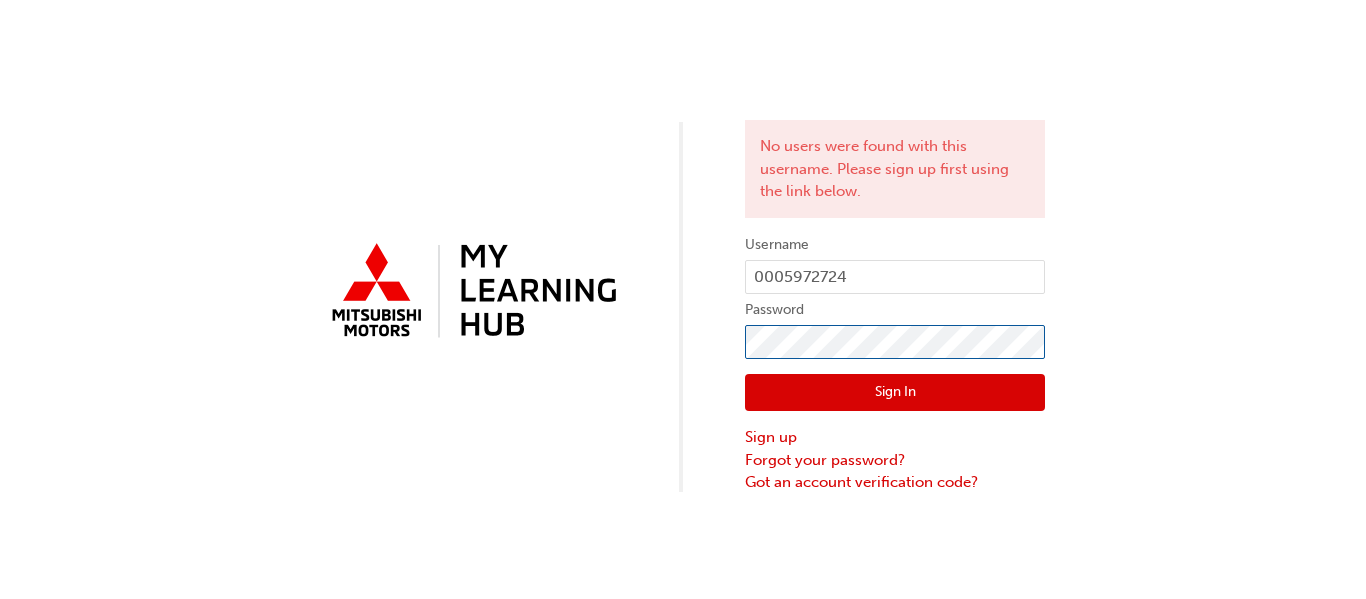 click on "No users were found with this username. Please sign up first using the link below. Username 0005972724 Password Sign In Sign up Forgot your password? Got an account verification code?" at bounding box center (683, 247) 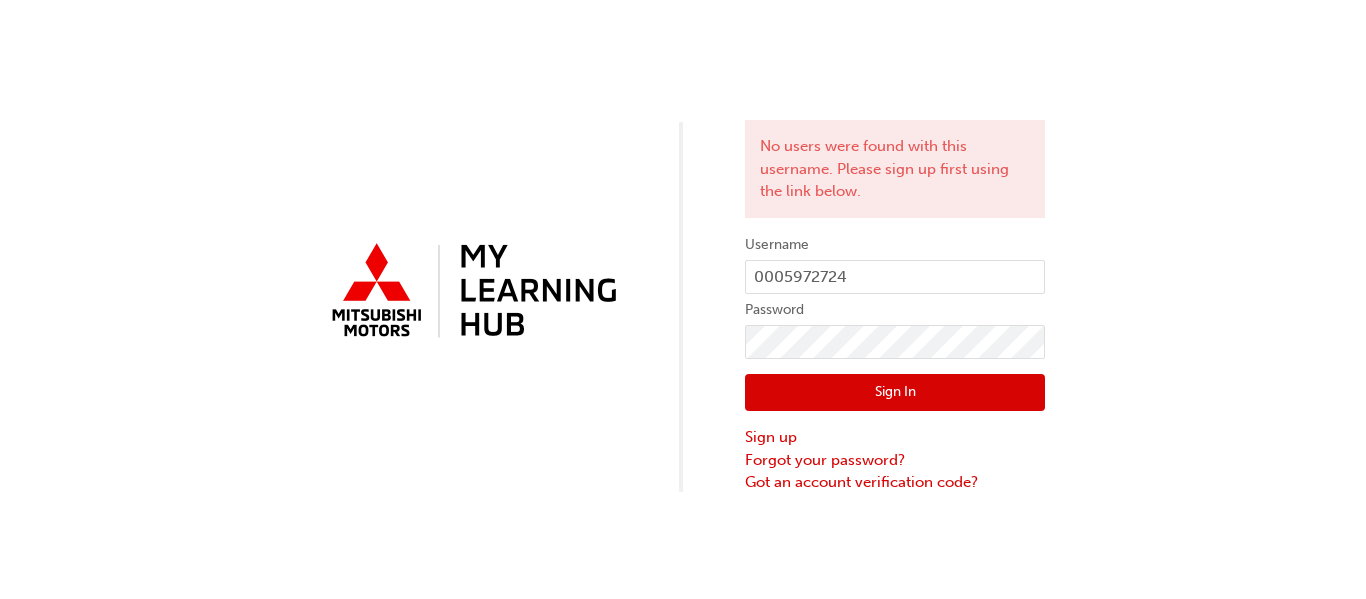 click on "Sign In" at bounding box center [895, 393] 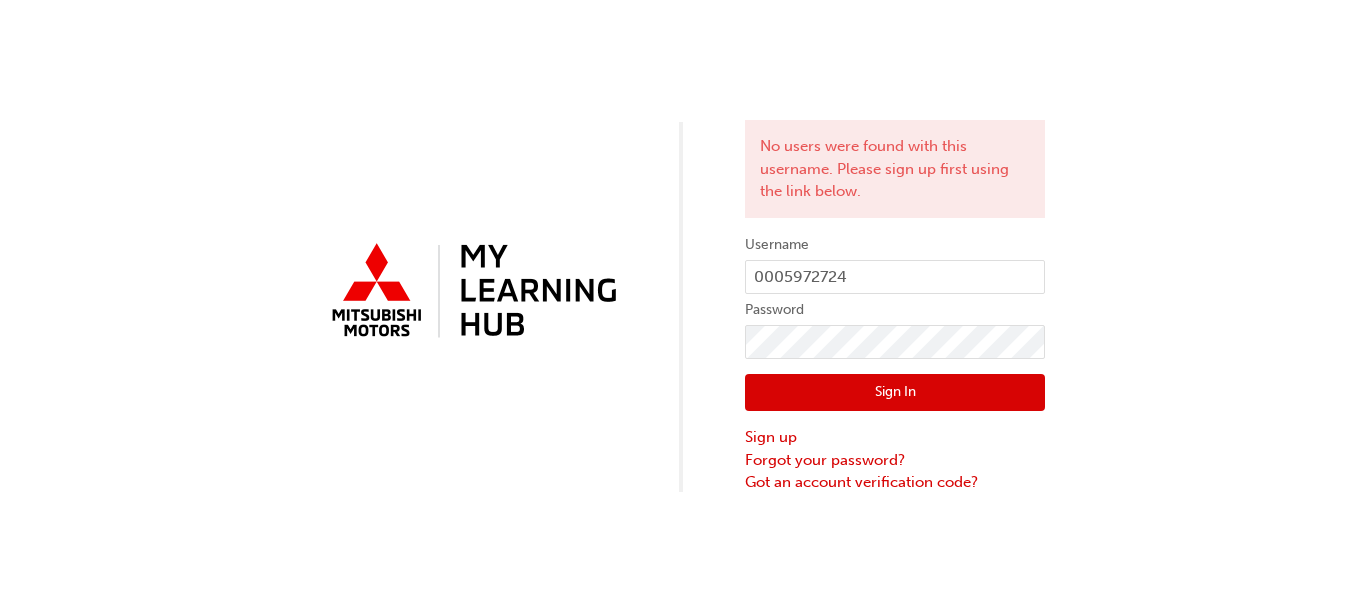 click on "Sign In" at bounding box center [895, 393] 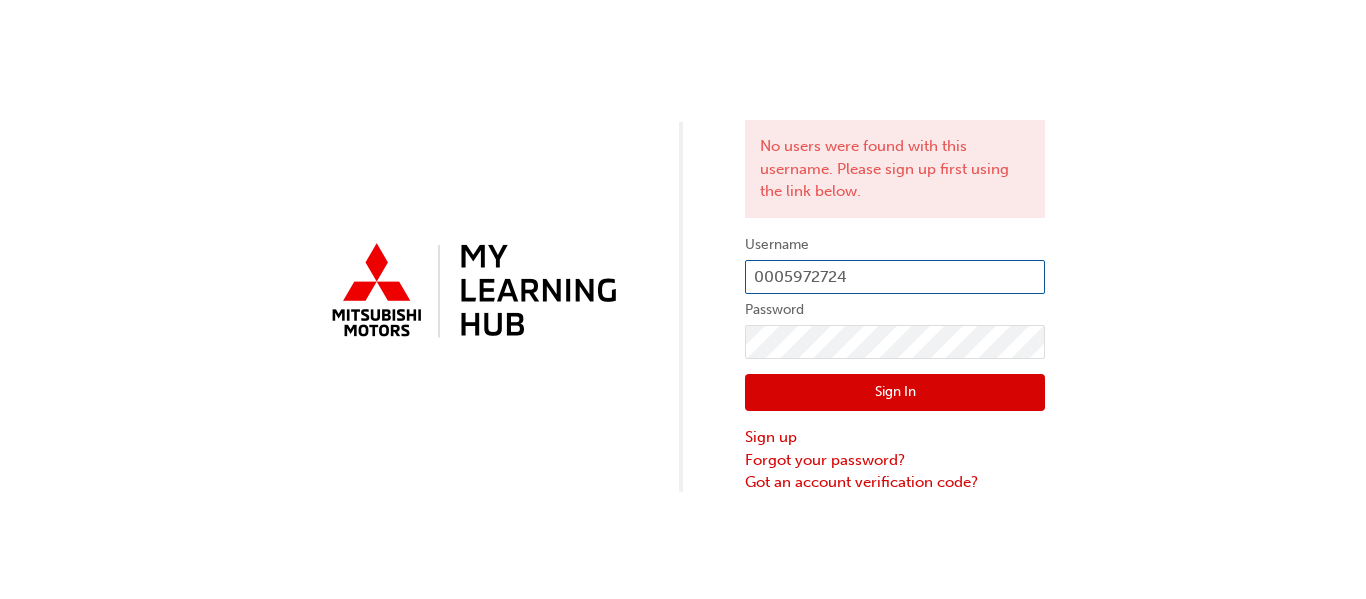 click on "0005972724" at bounding box center (895, 277) 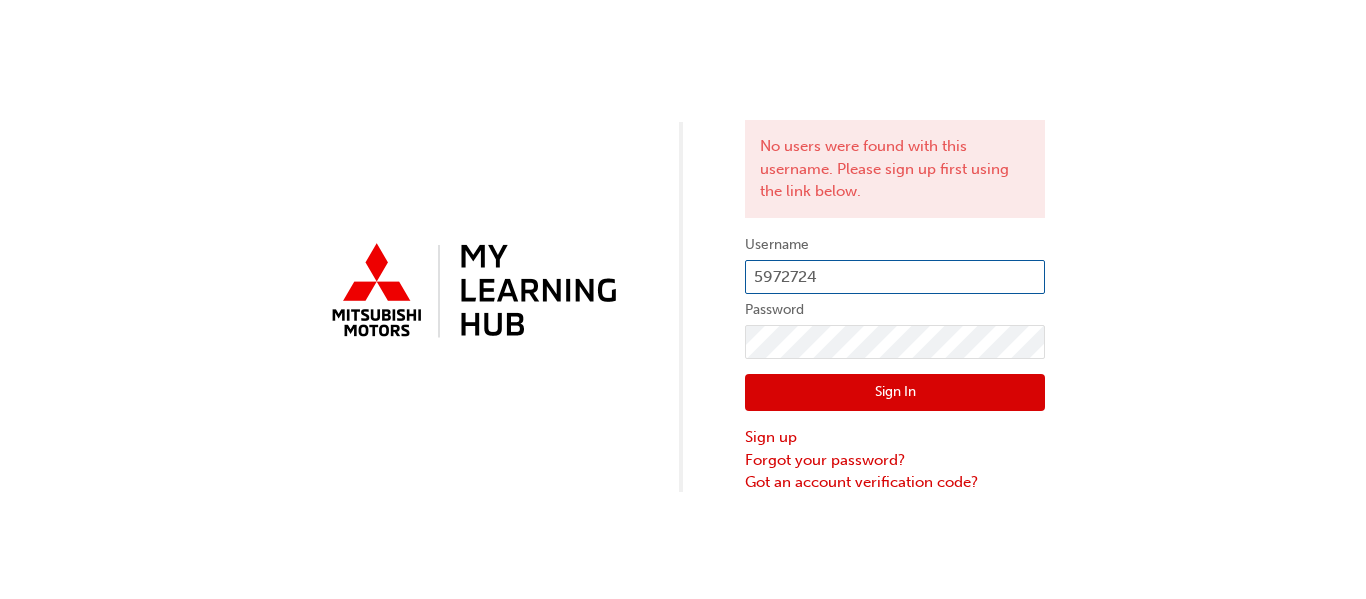 type on "5972724" 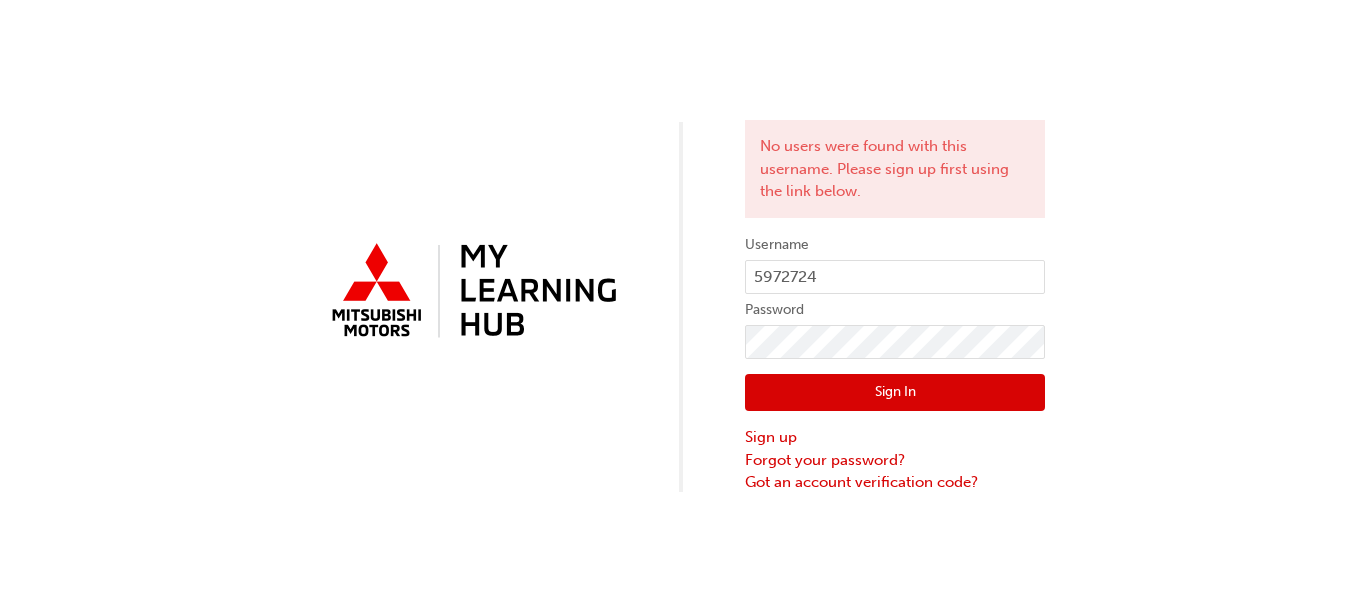 click on "Sign In" at bounding box center [895, 393] 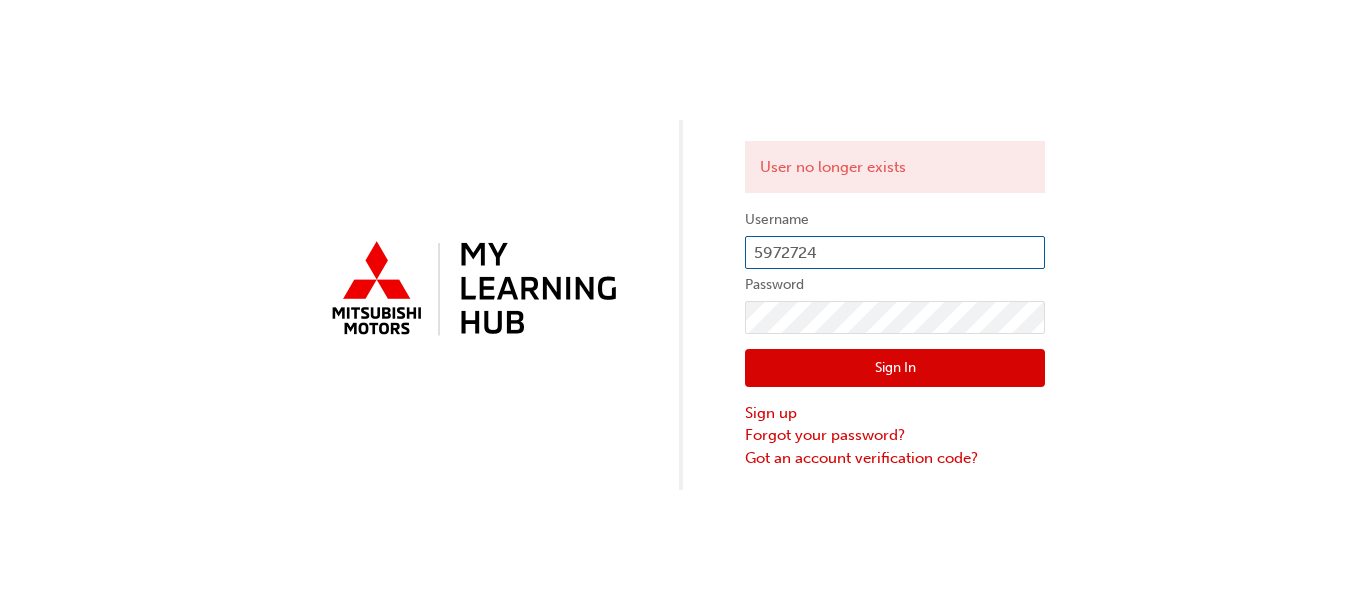 click on "5972724" at bounding box center [895, 253] 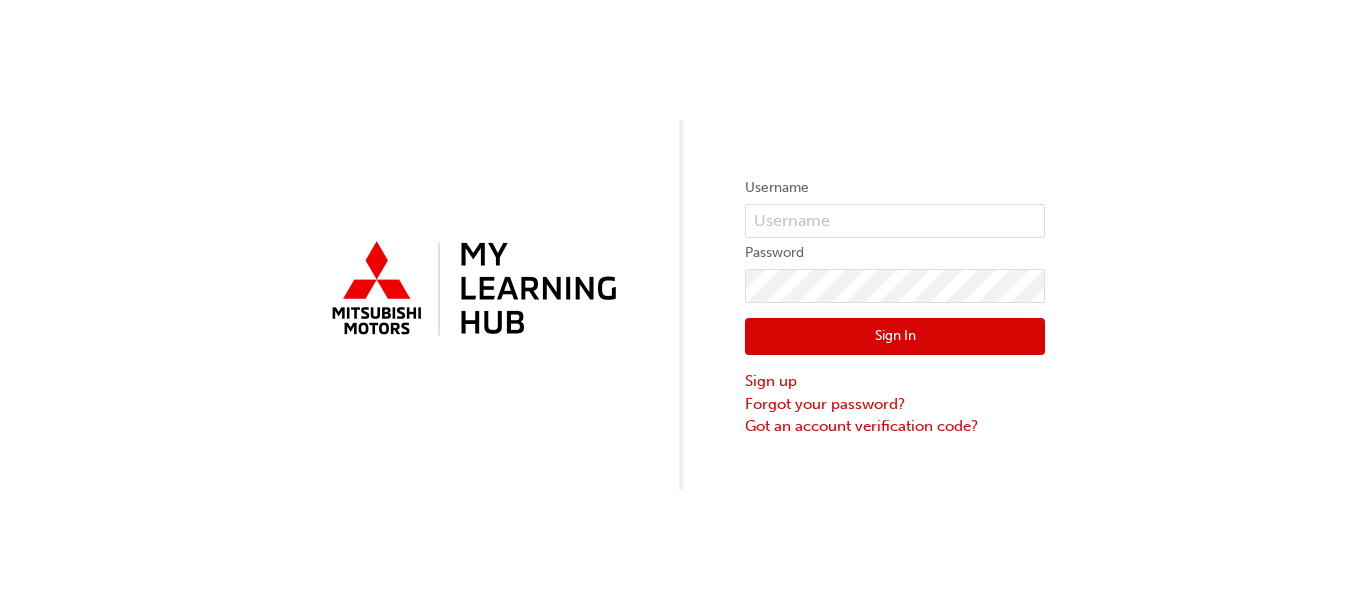 scroll, scrollTop: 0, scrollLeft: 0, axis: both 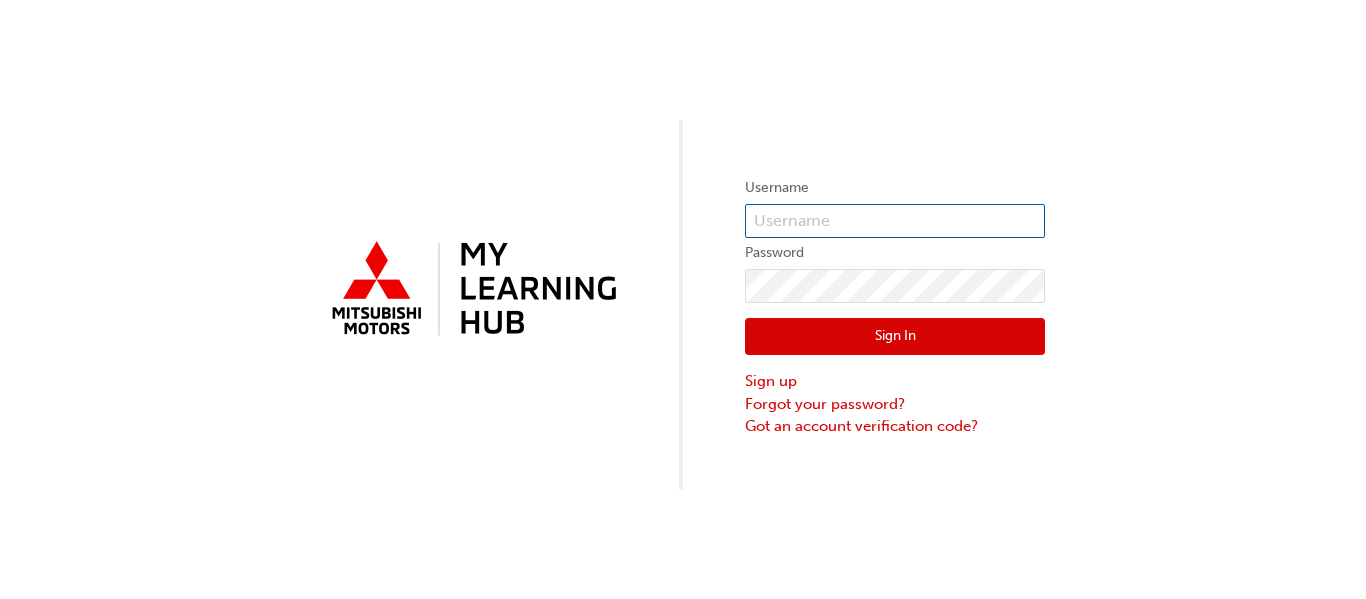 click at bounding box center (895, 221) 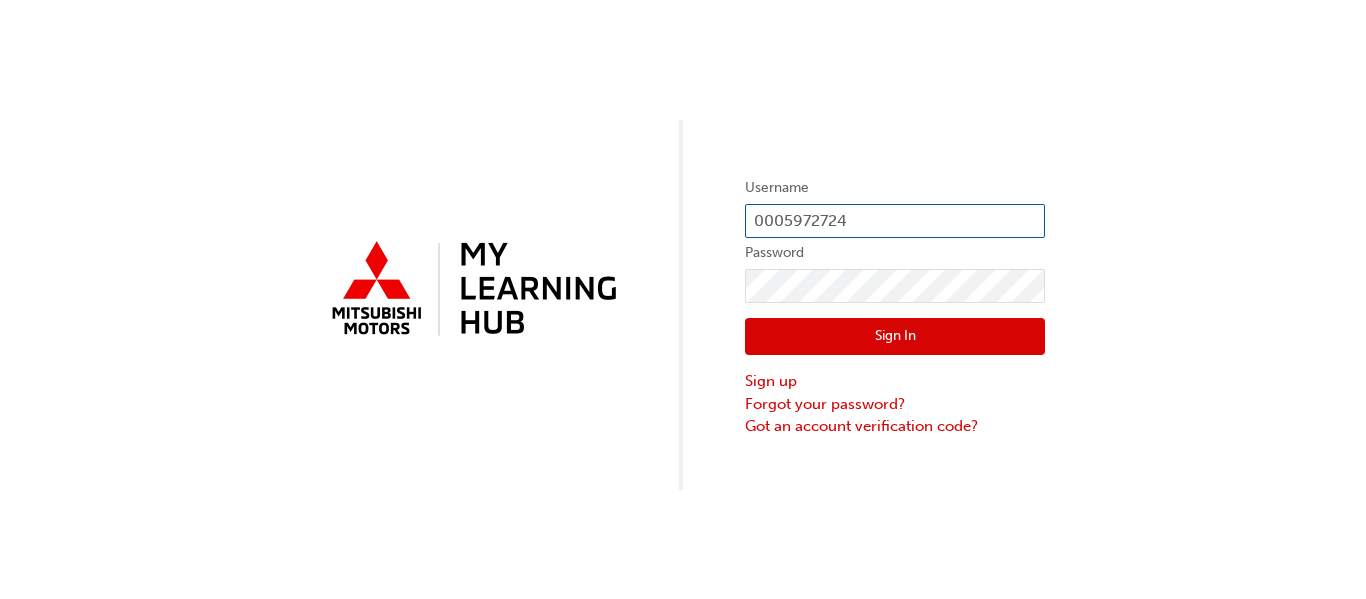 type on "0005972724" 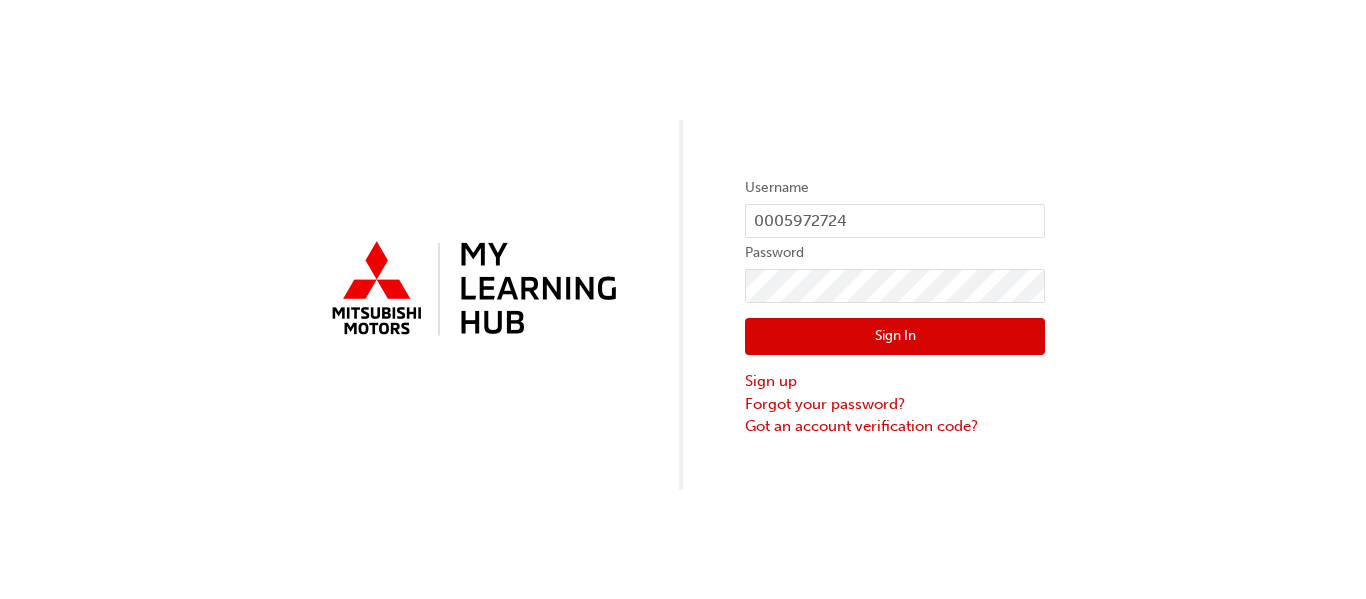 click on "Sign In" at bounding box center (895, 337) 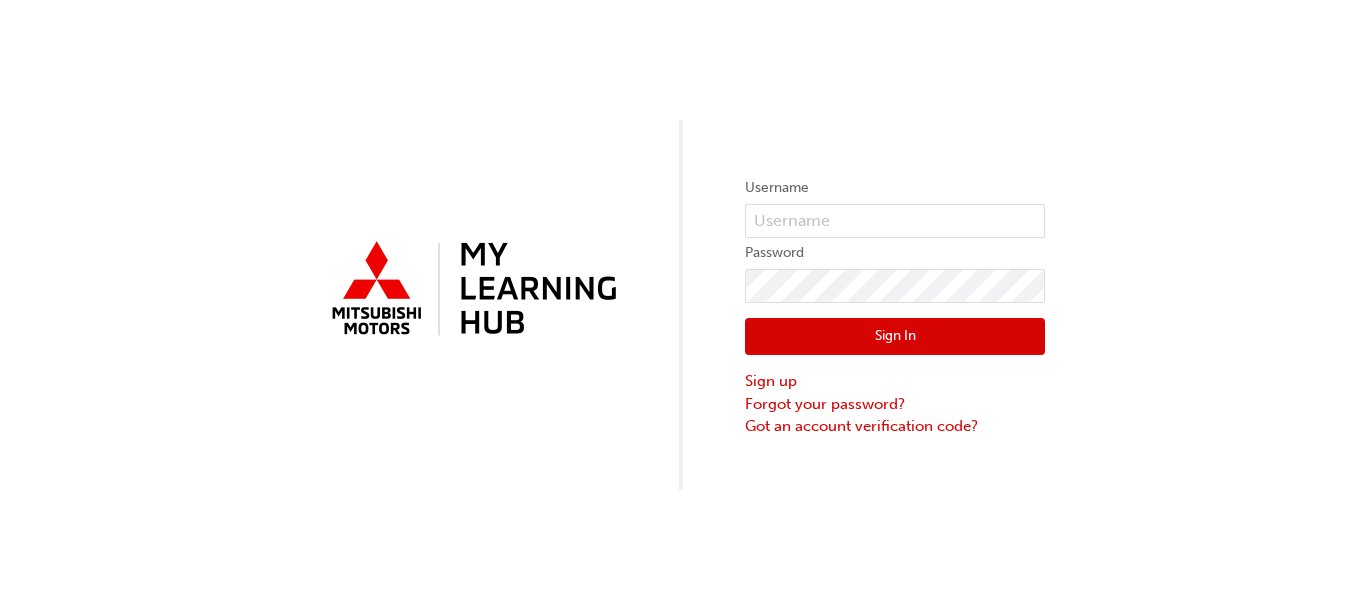 scroll, scrollTop: 0, scrollLeft: 0, axis: both 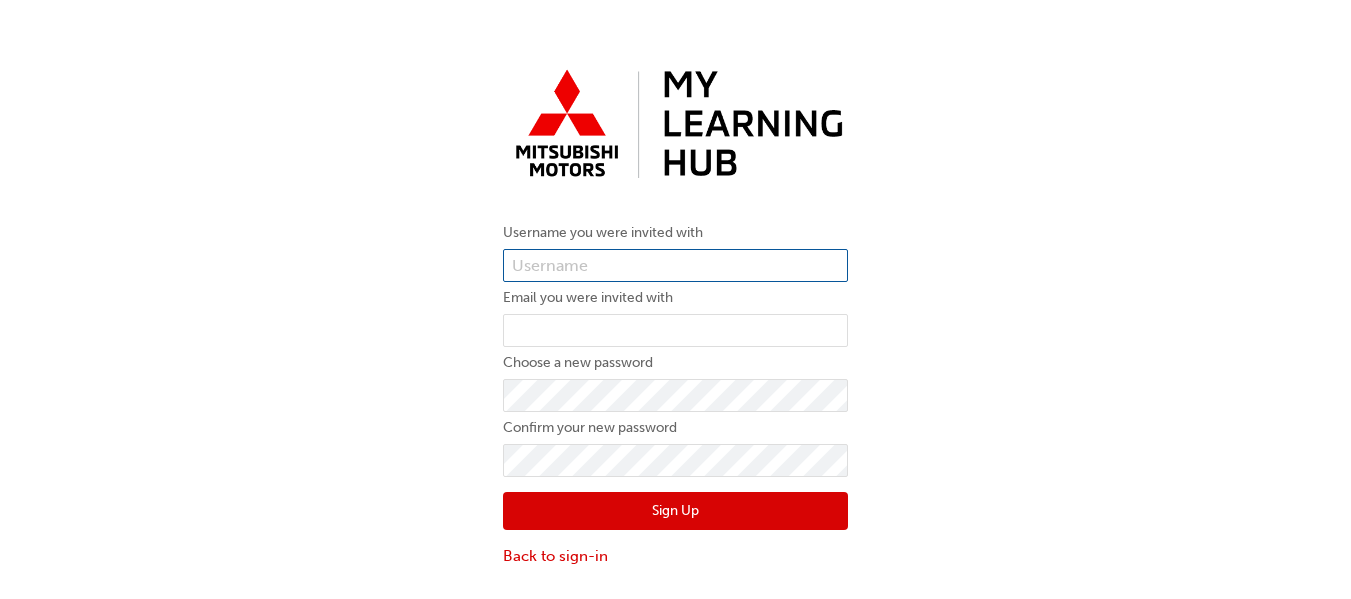 click at bounding box center (675, 266) 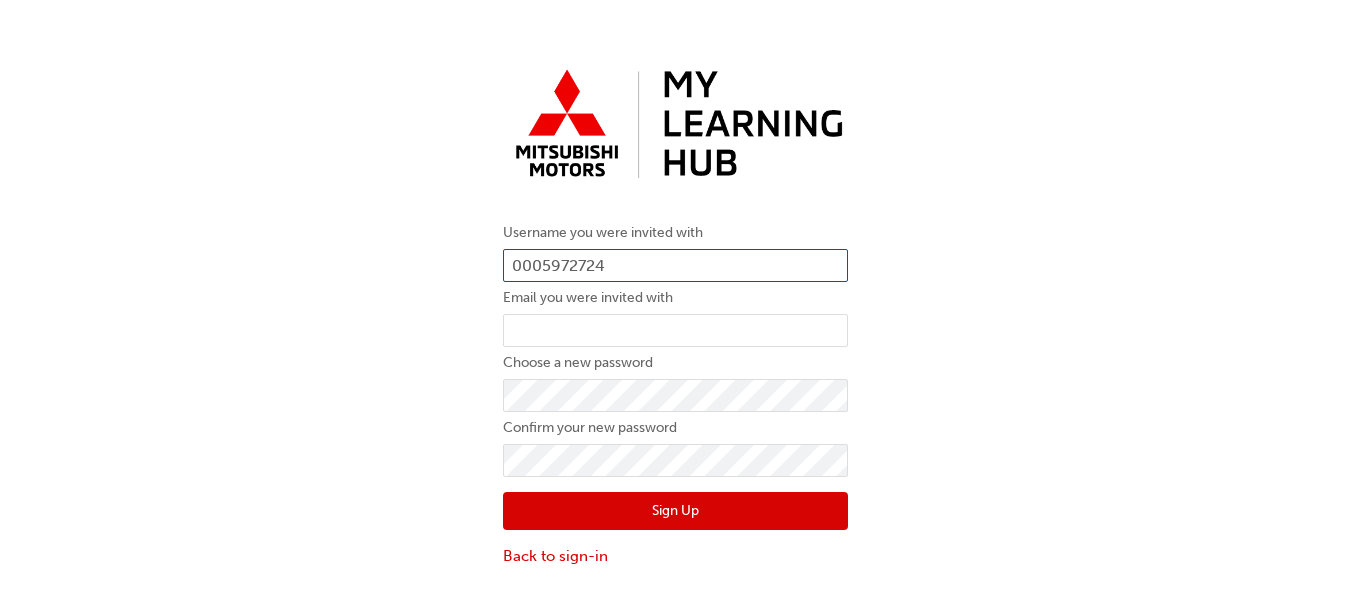 type on "0005972724" 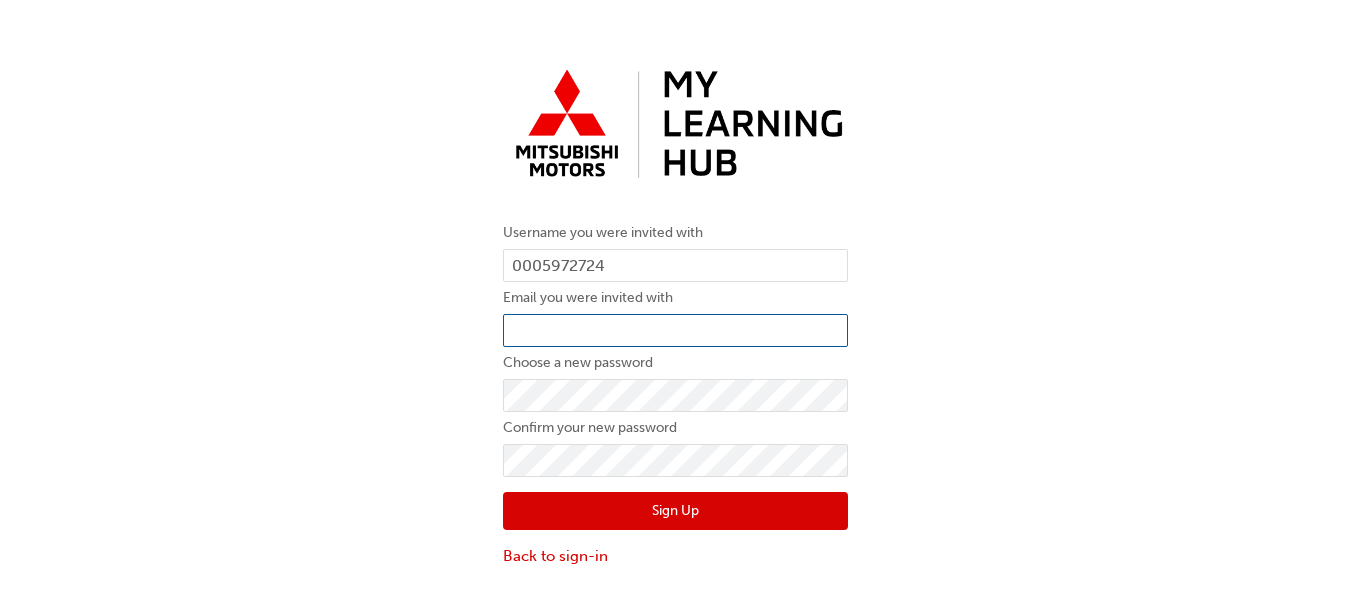 click at bounding box center [675, 331] 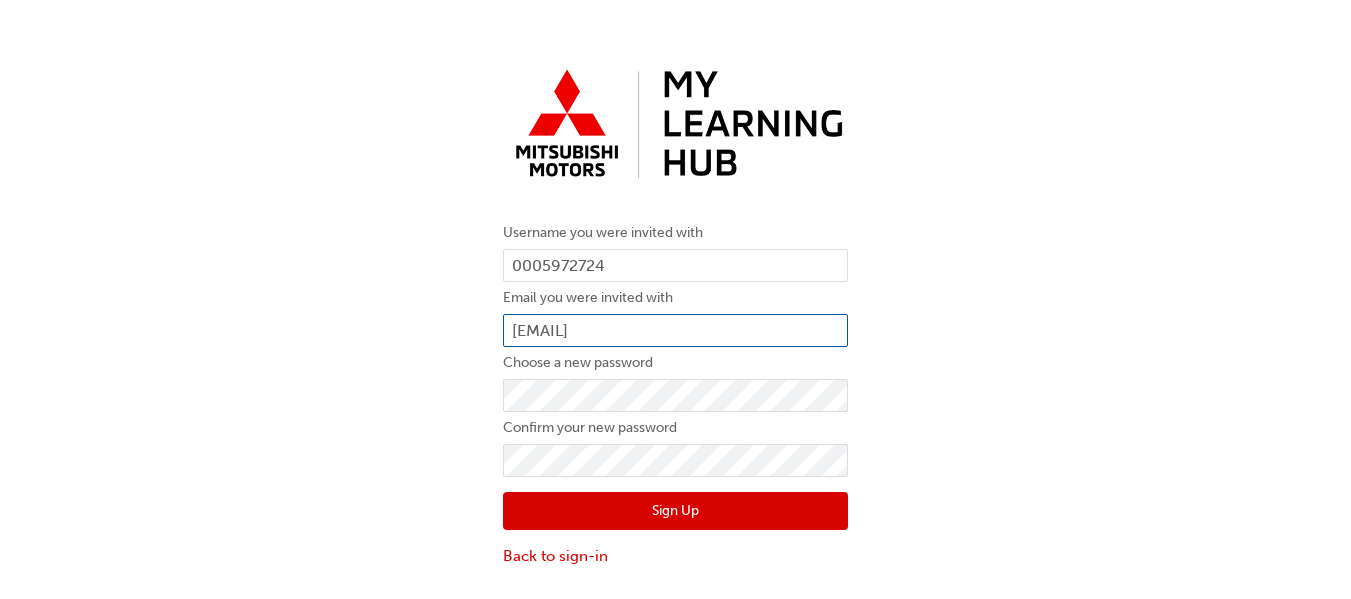 type on "5972724" 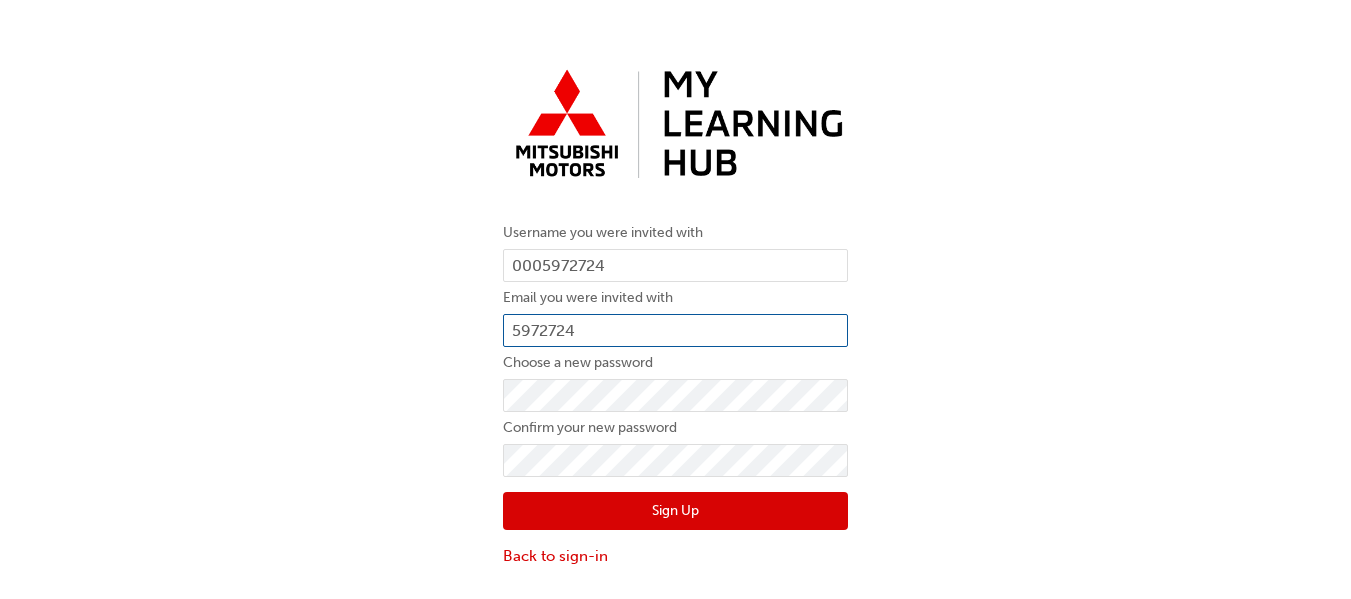 drag, startPoint x: 634, startPoint y: 336, endPoint x: 499, endPoint y: 324, distance: 135.53229 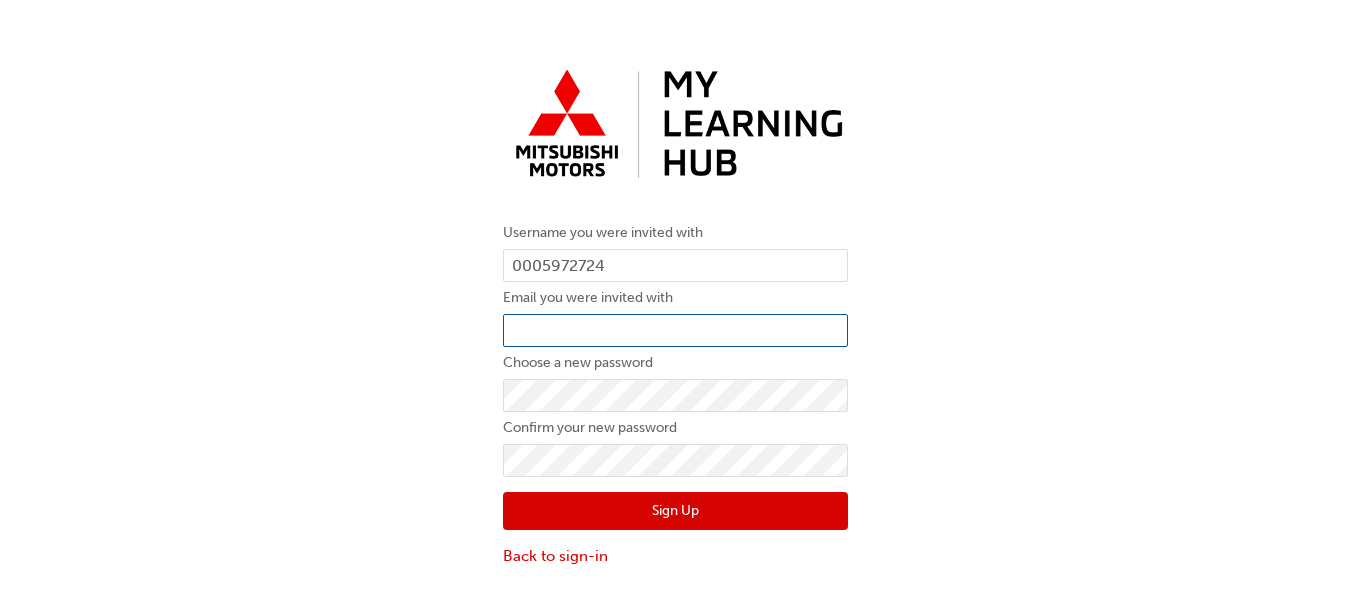 click at bounding box center [675, 331] 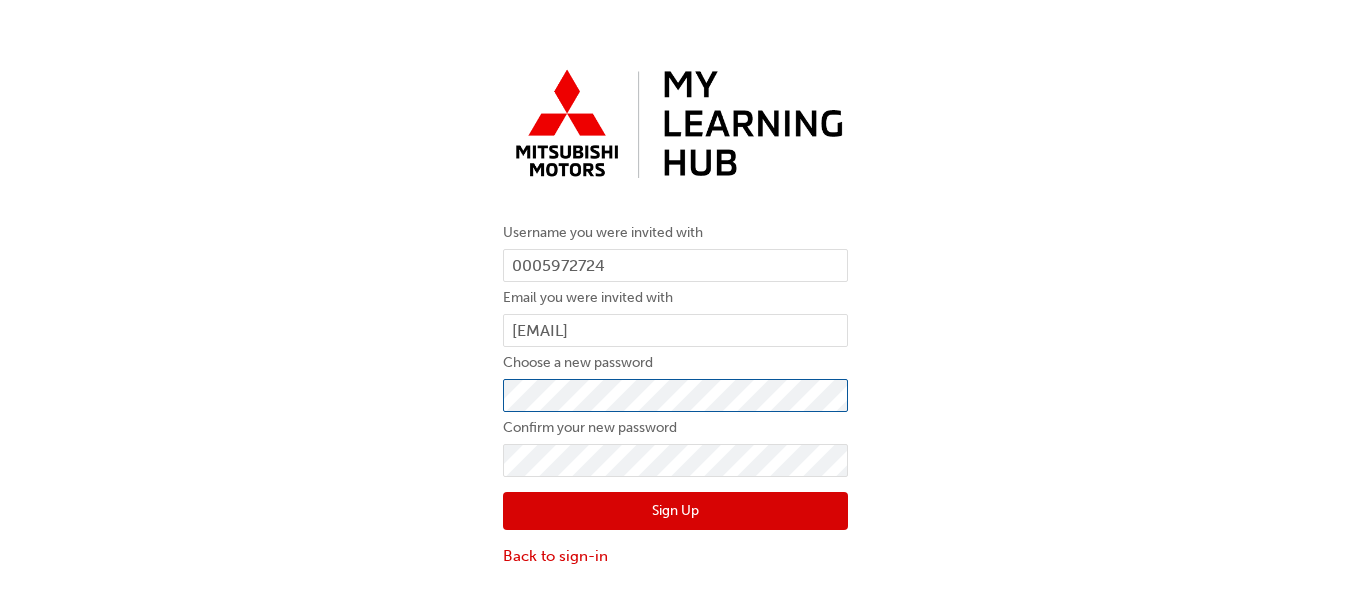 click on "Username you were invited with 0005972724 Email you were invited with juan.bonilla@brightonauto.com.au Choose a new password Confirm your new password Sign Up Back to sign-in" at bounding box center [675, 313] 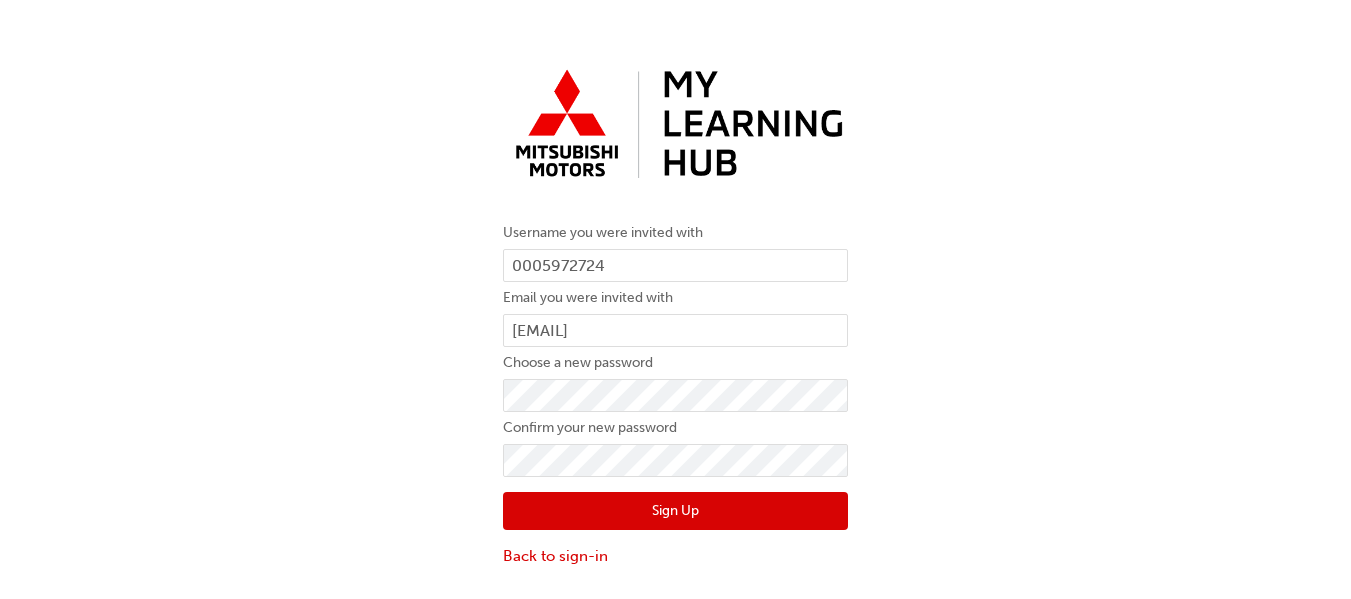 click on "Sign Up" at bounding box center [675, 511] 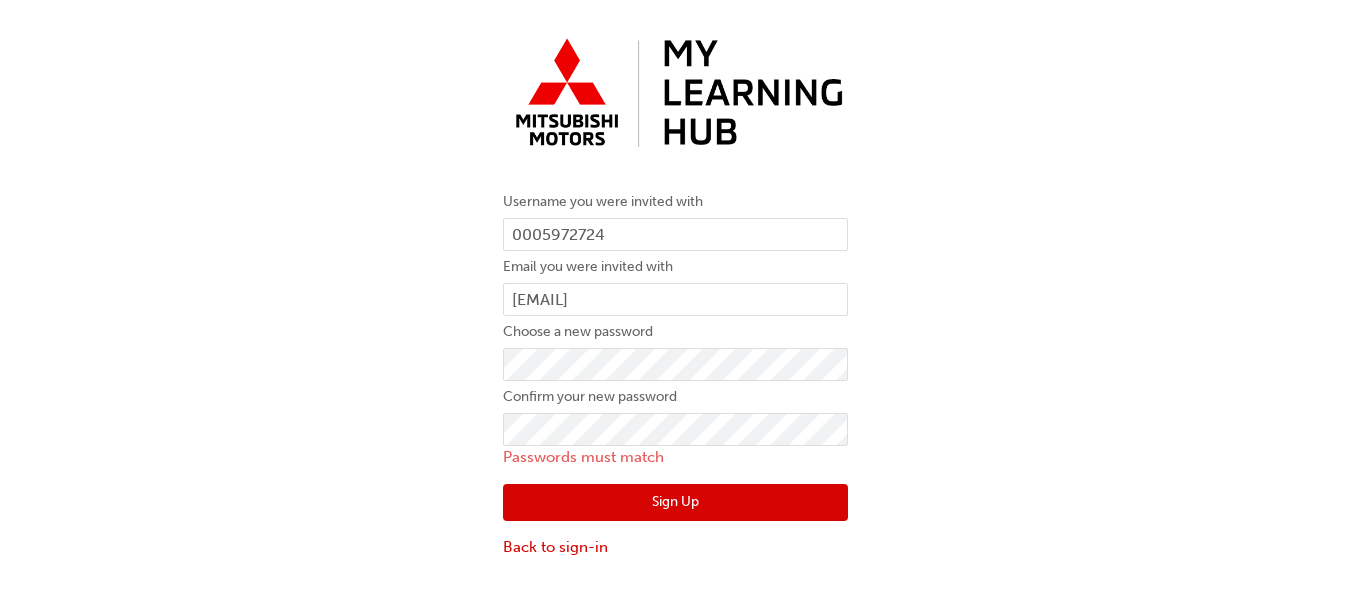 scroll, scrollTop: 45, scrollLeft: 0, axis: vertical 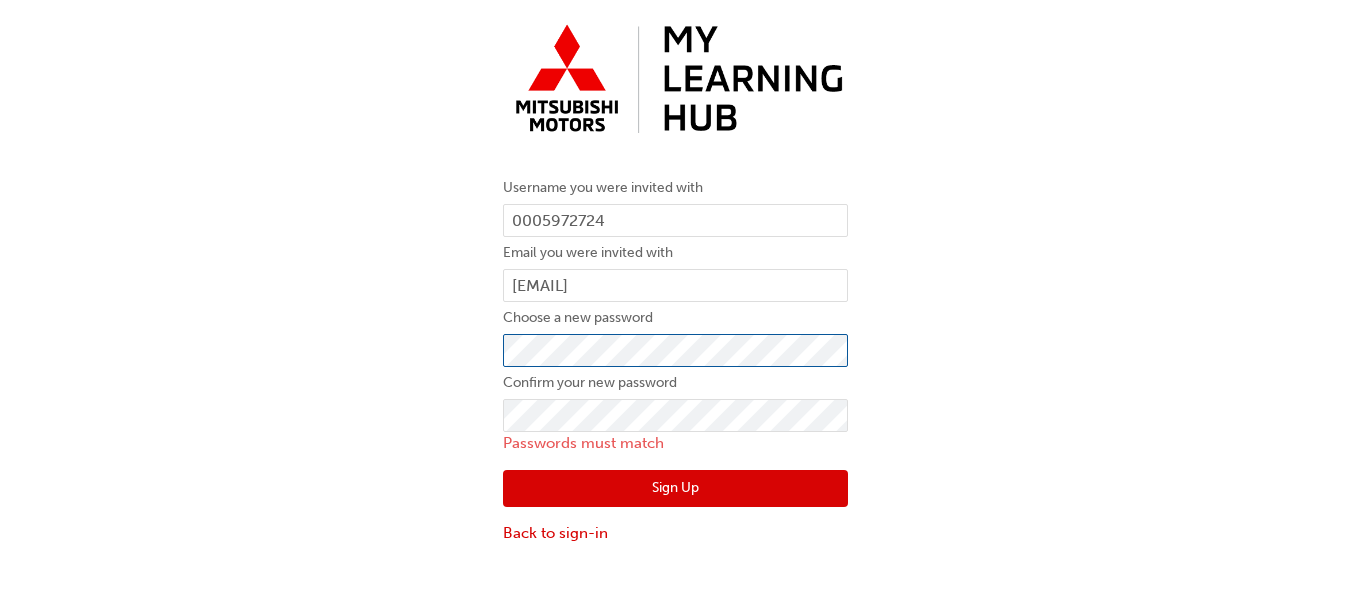 click on "Username you were invited with 0005972724 Email you were invited with juan.bonilla@brightonauto.com.au Choose a new password Confirm your new password Passwords must match Sign Up Back to sign-in" at bounding box center [675, 280] 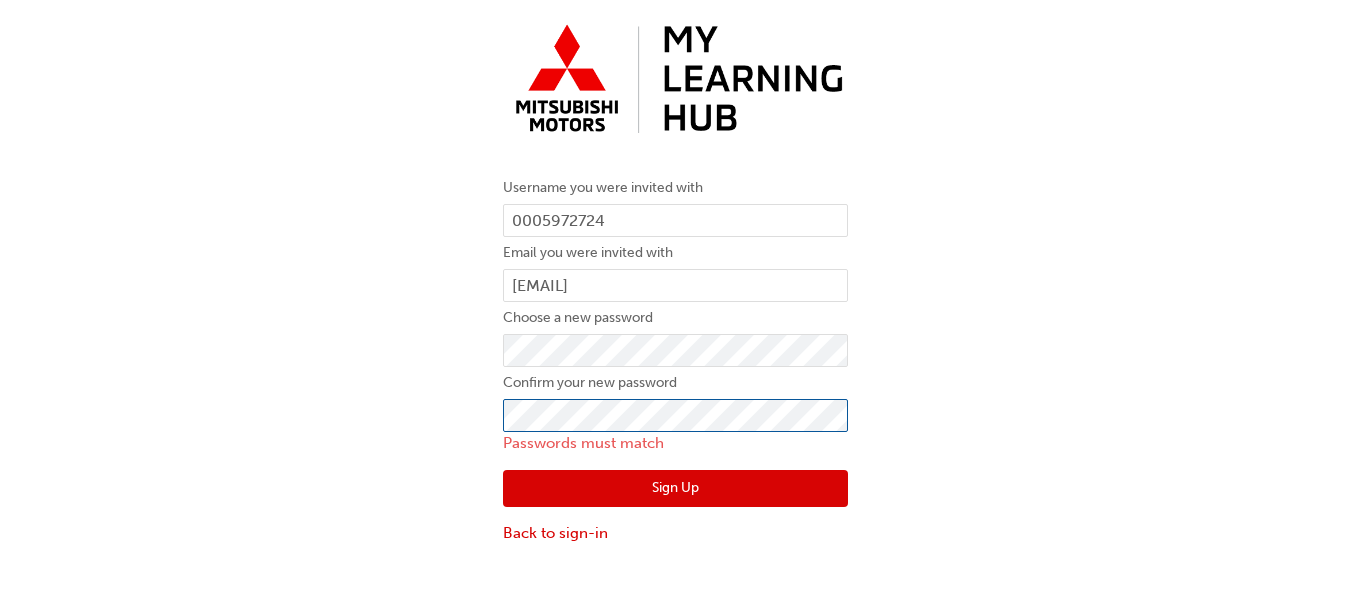 click on "Username you were invited with 0005972724 Email you were invited with juan.bonilla@brightonauto.com.au Choose a new password Confirm your new password Passwords must match Sign Up Back to sign-in" at bounding box center (675, 280) 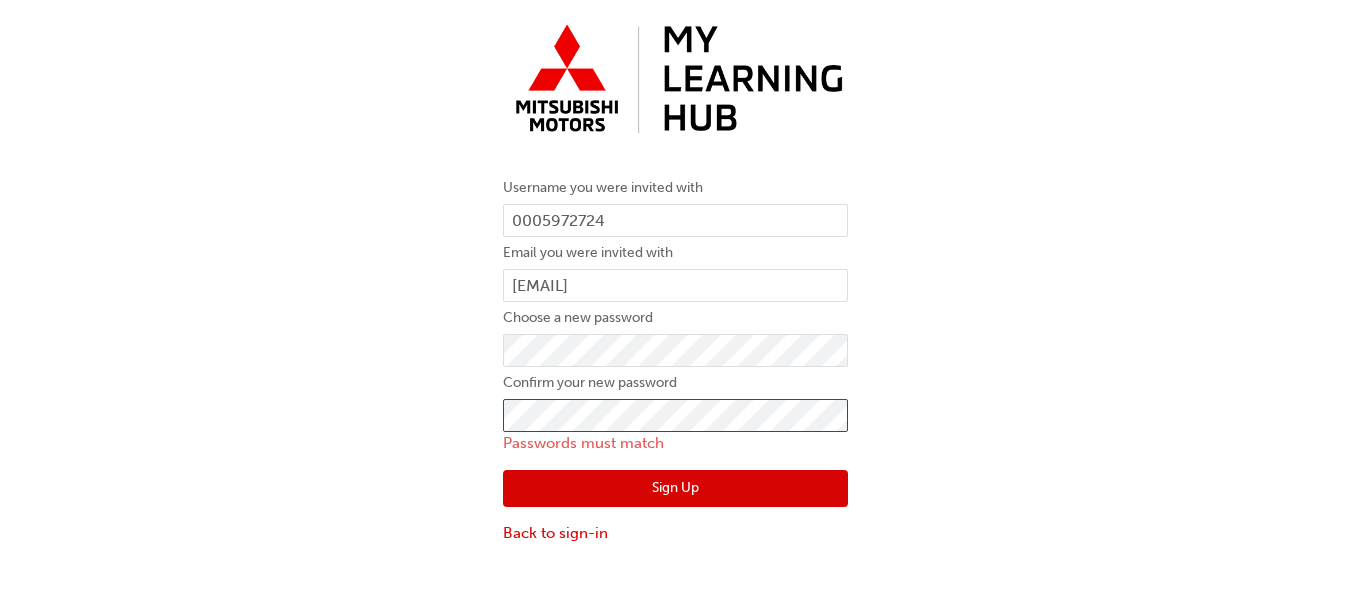 click on "Sign Up" at bounding box center [675, 489] 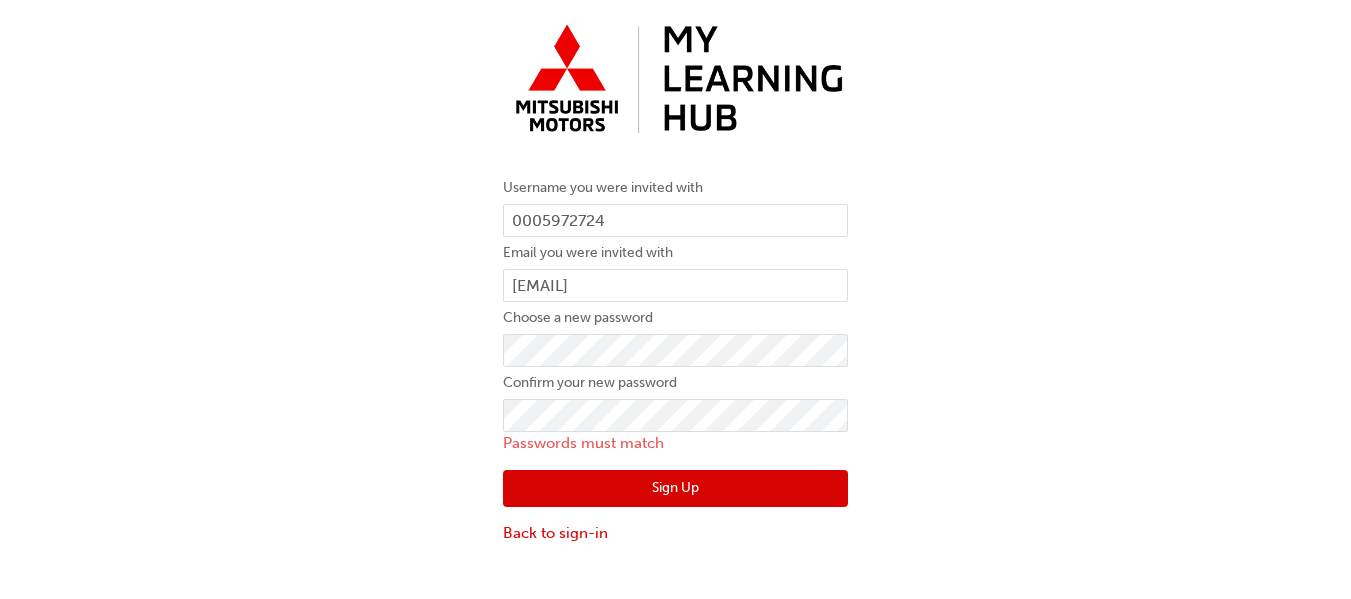 click on "Sign Up" at bounding box center (675, 489) 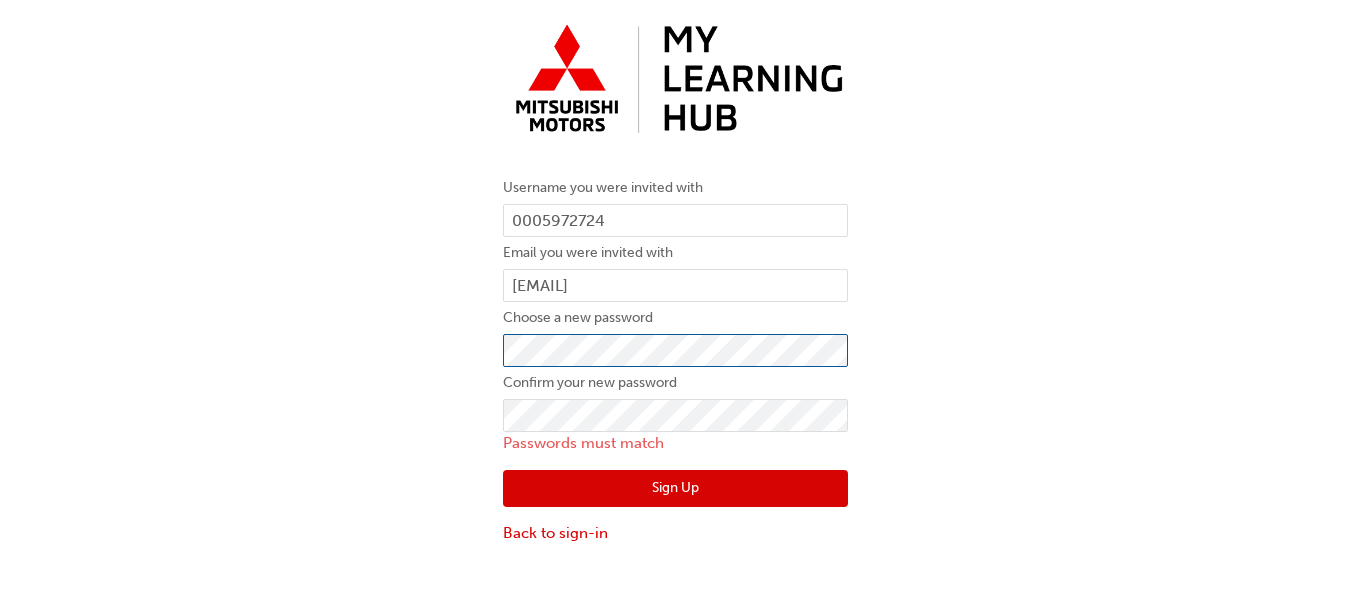 click on "Username you were invited with 0005972724 Email you were invited with juan.bonilla@brightonauto.com.au Choose a new password Confirm your new password Passwords must match Sign Up Back to sign-in" at bounding box center (675, 280) 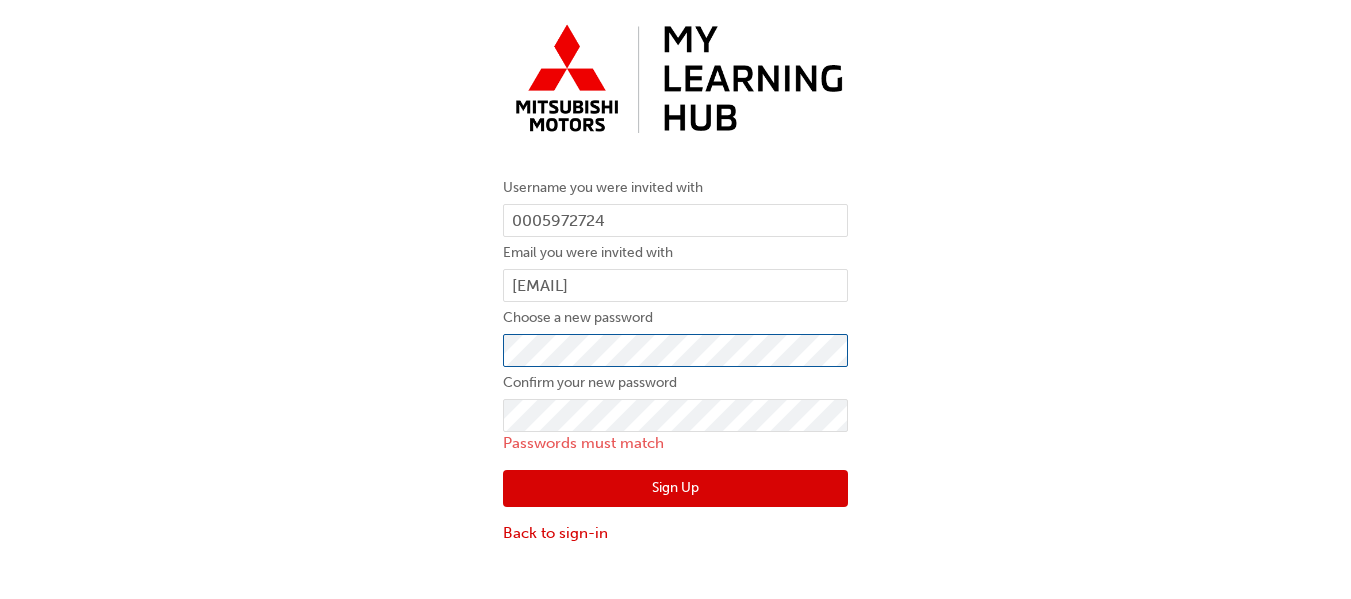 click on "Username you were invited with 0005972724 Email you were invited with juan.bonilla@brightonauto.com.au Choose a new password Confirm your new password Passwords must match Sign Up Back to sign-in" at bounding box center [675, 280] 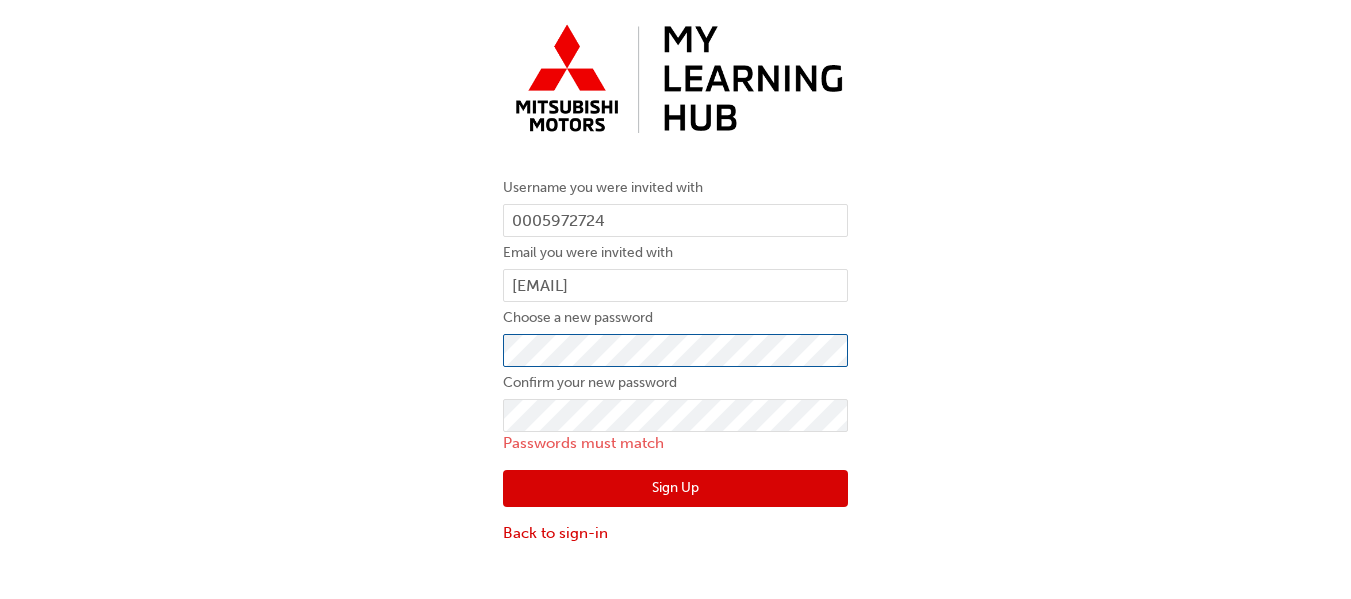 click on "Username you were invited with 0005972724 Email you were invited with juan.bonilla@brightonauto.com.au Choose a new password Confirm your new password Passwords must match Sign Up Back to sign-in" at bounding box center (675, 280) 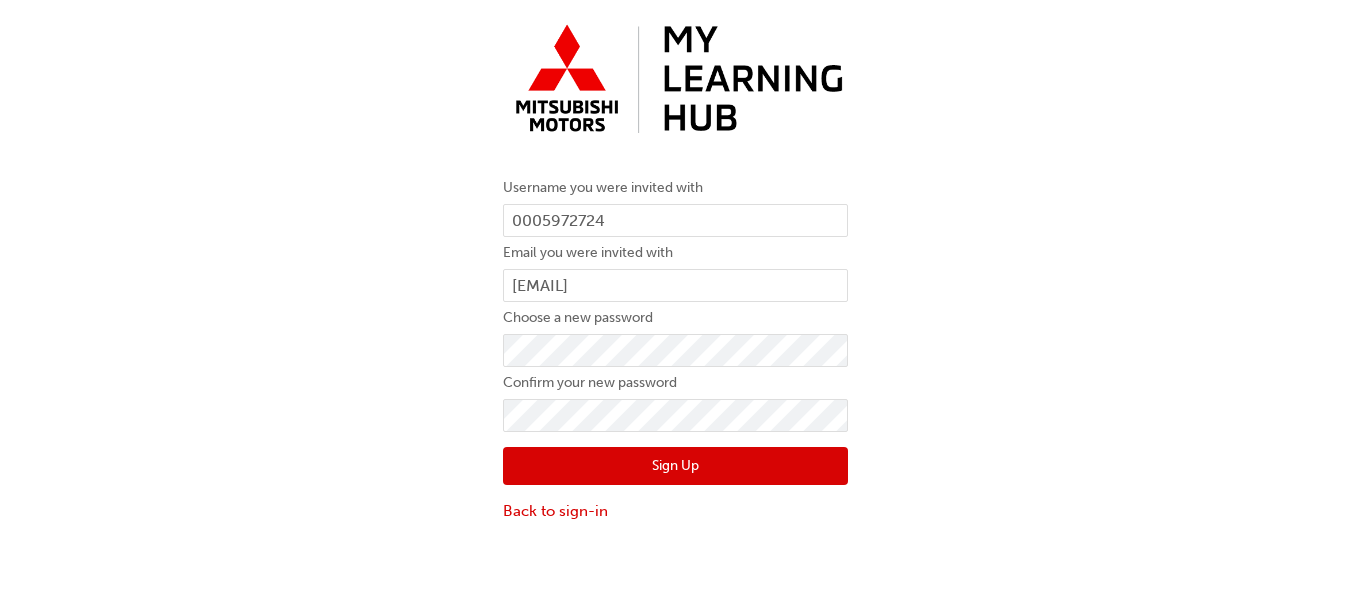 click on "Sign Up" at bounding box center (675, 466) 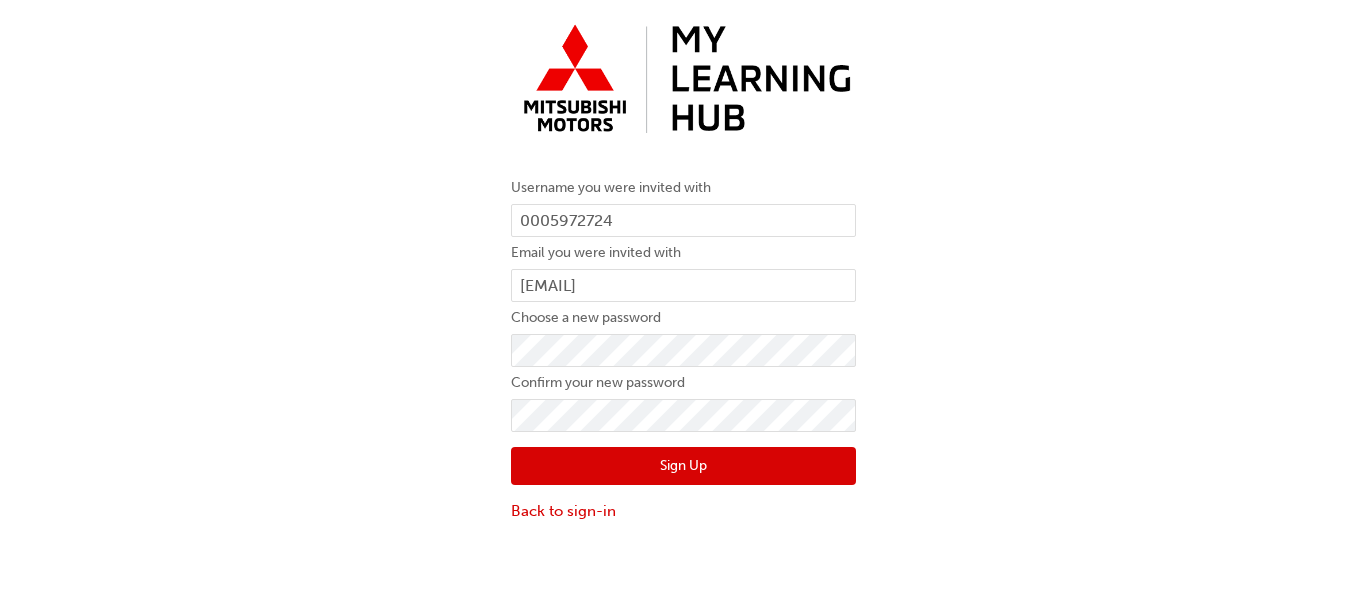 scroll, scrollTop: 0, scrollLeft: 0, axis: both 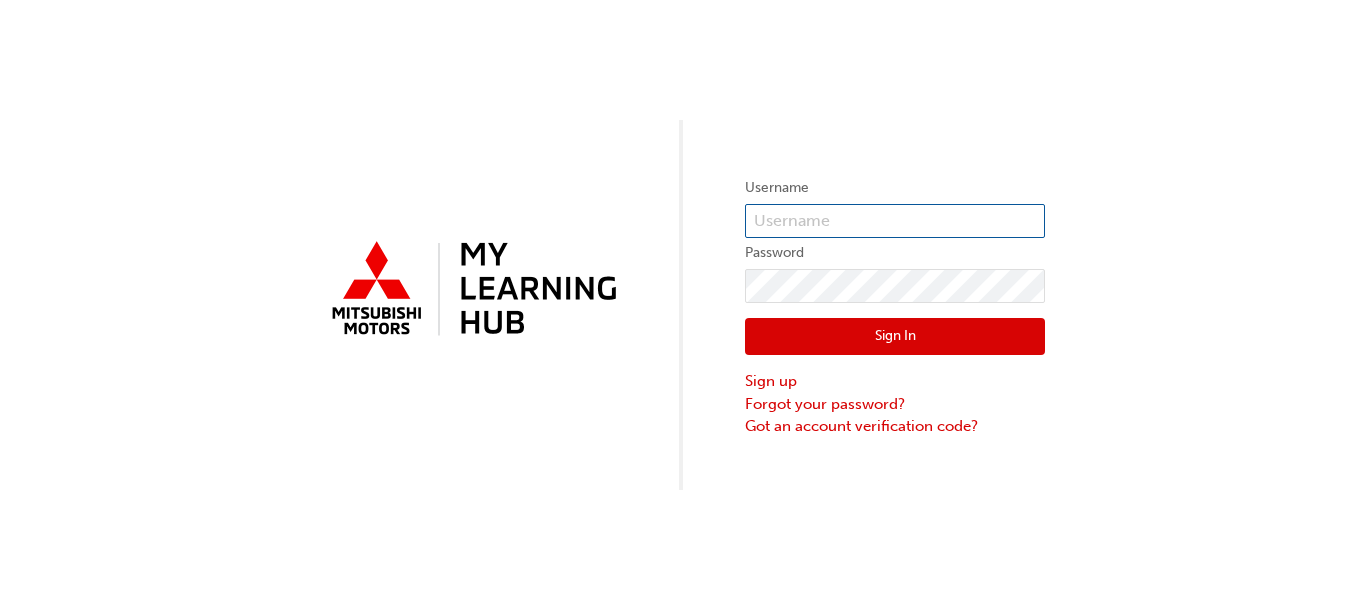 click at bounding box center [895, 221] 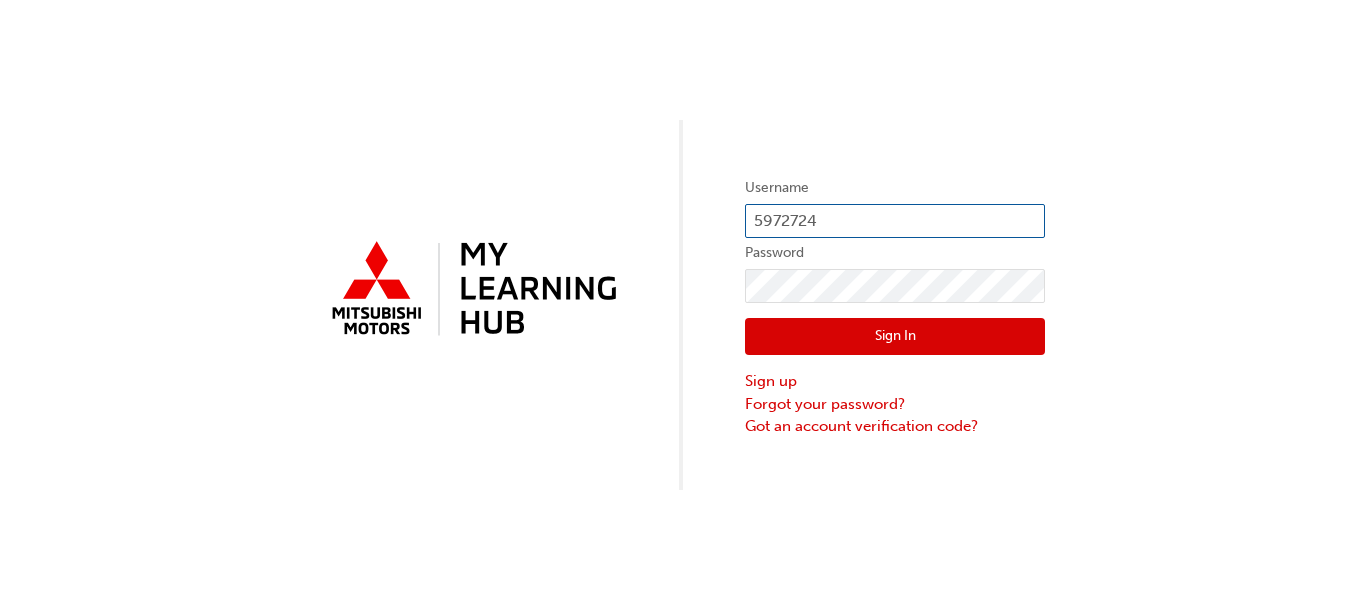 click on "5972724" at bounding box center (895, 221) 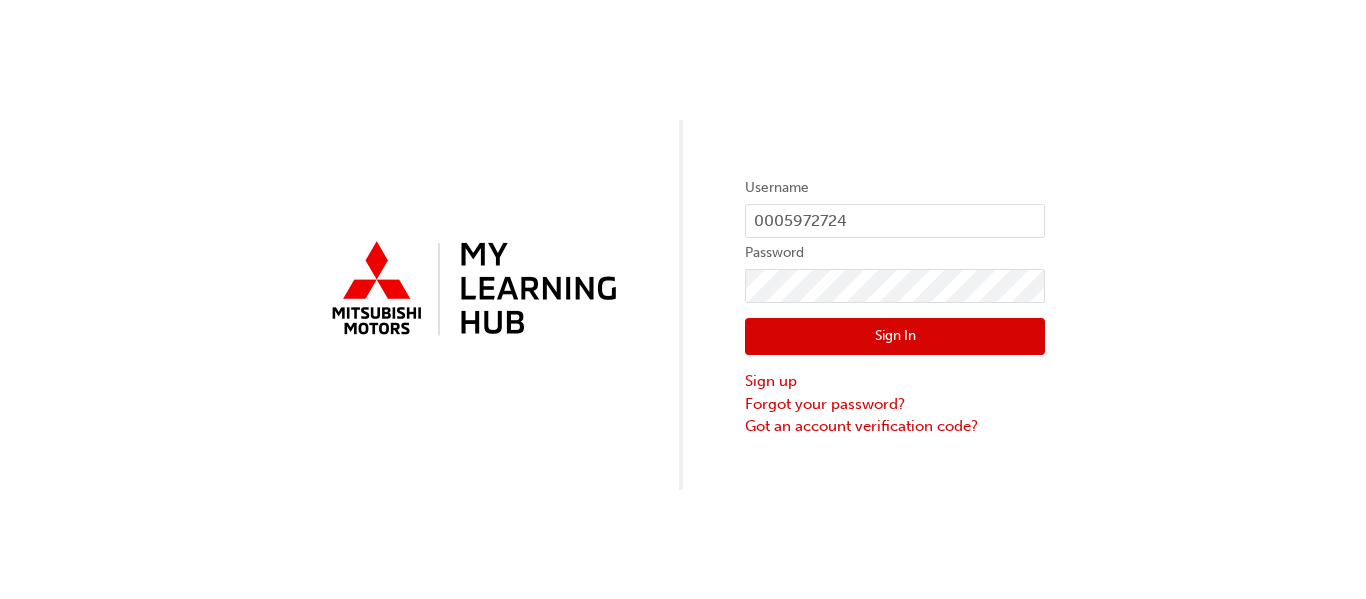 type on "0005972724" 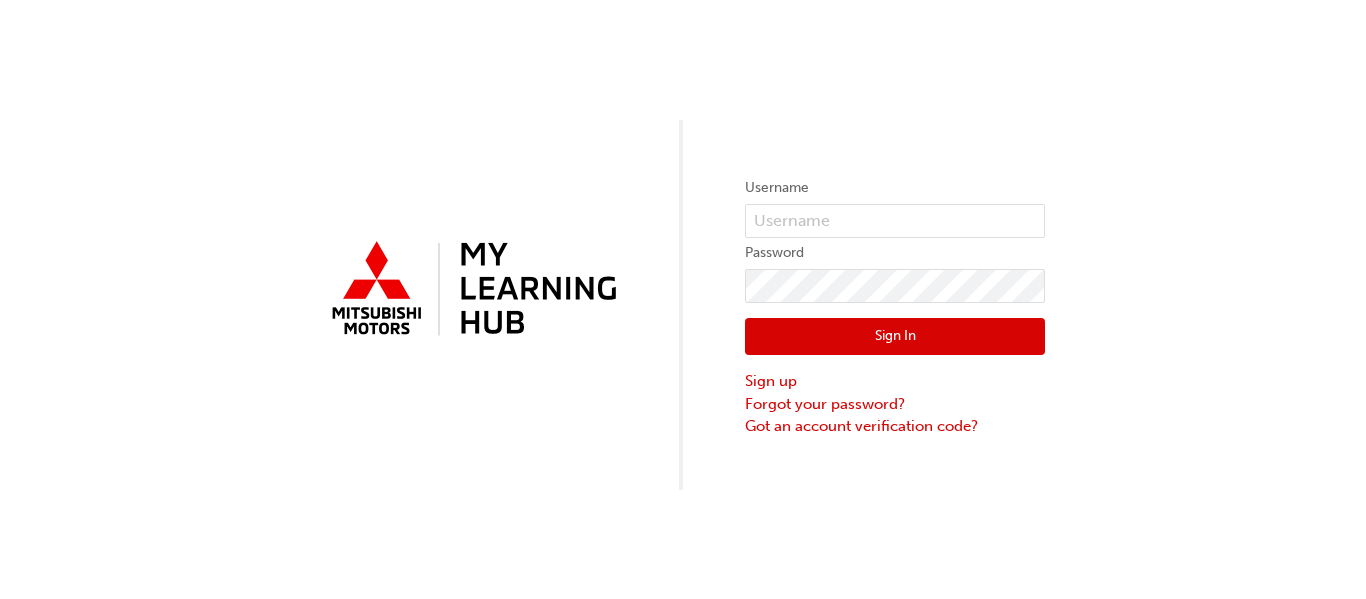 scroll, scrollTop: 0, scrollLeft: 0, axis: both 